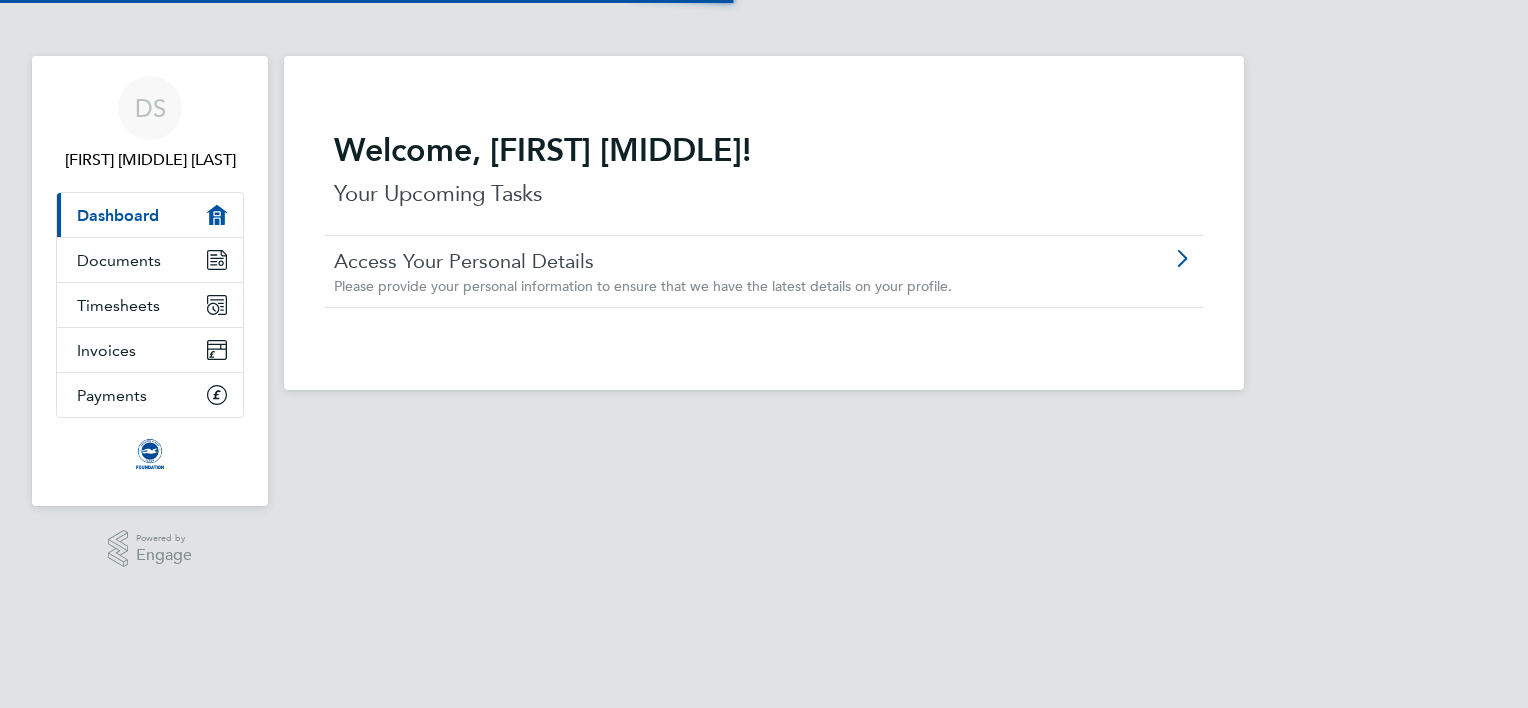 scroll, scrollTop: 0, scrollLeft: 0, axis: both 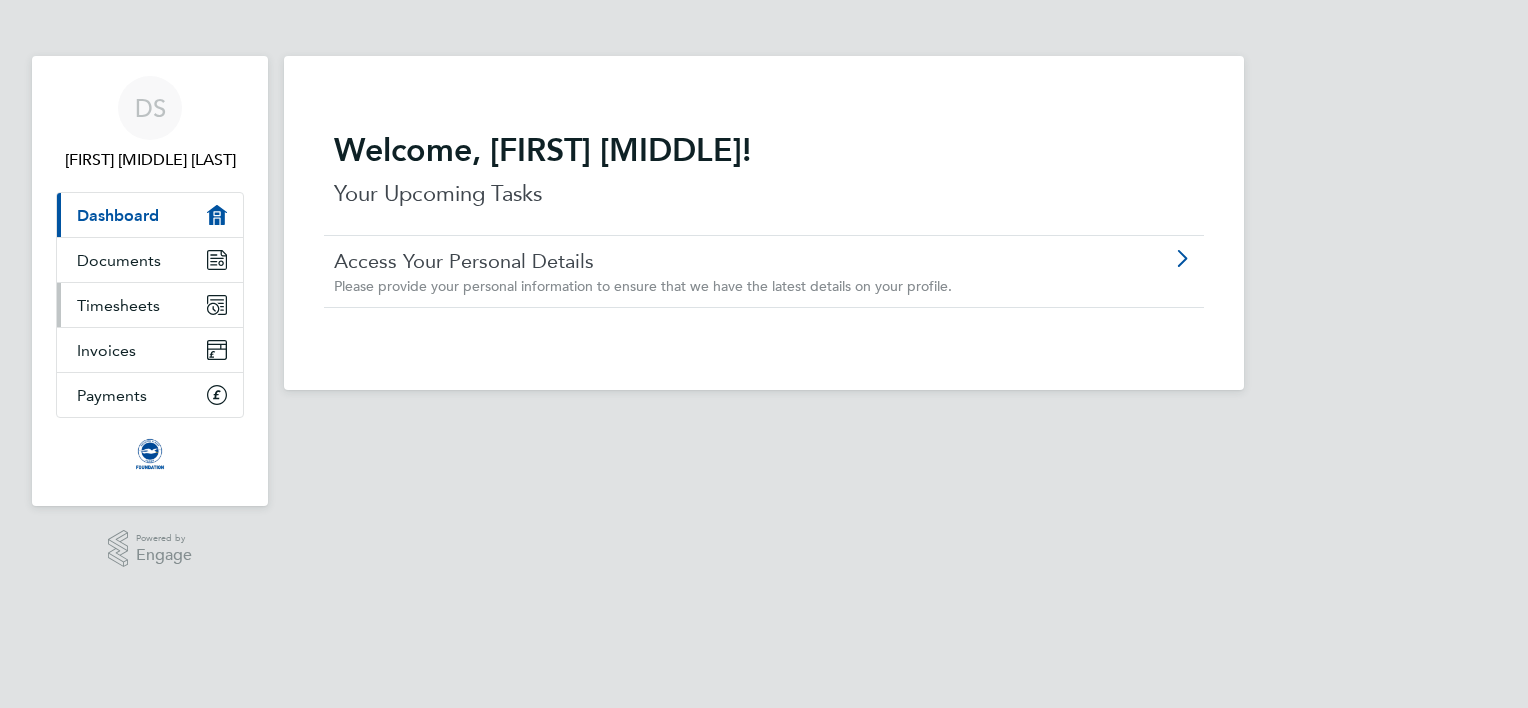 click on "Timesheets" at bounding box center [118, 305] 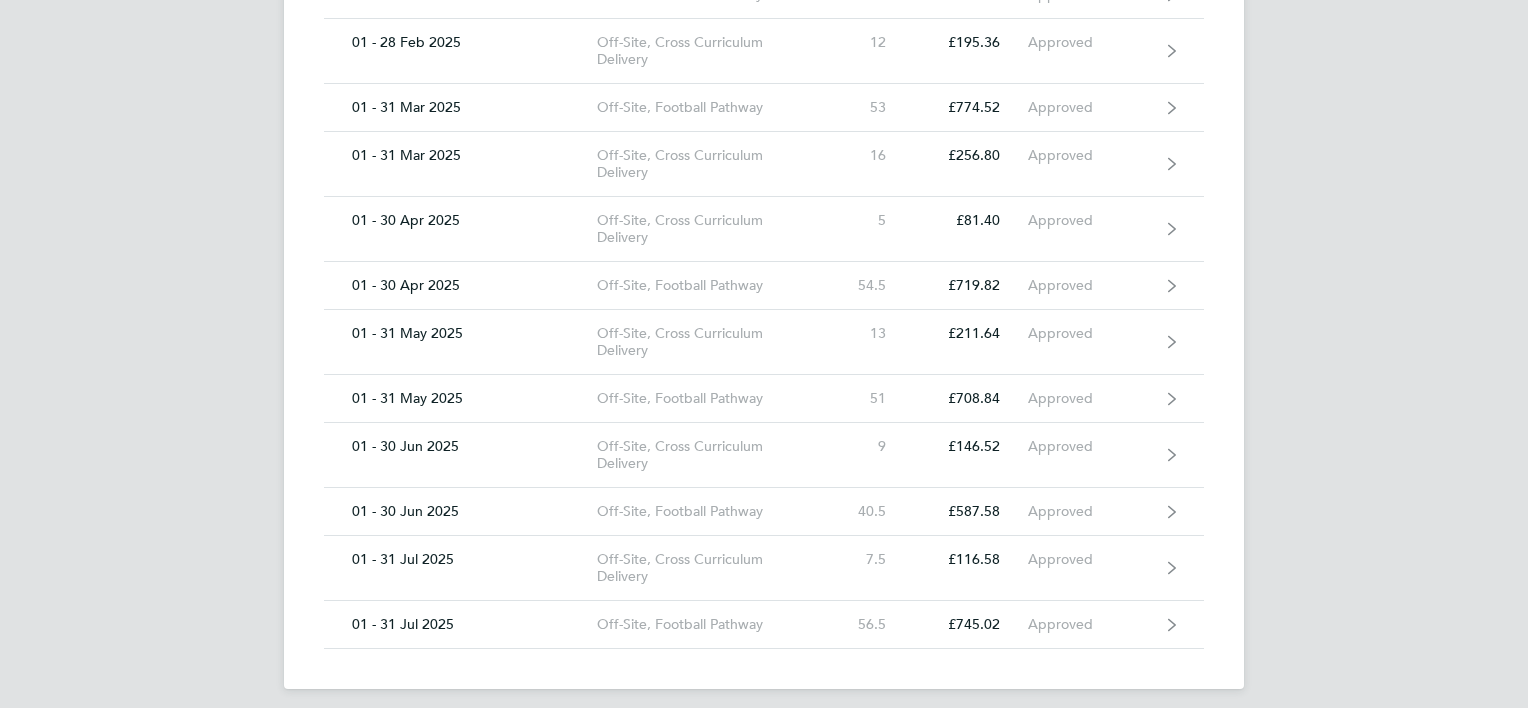 scroll, scrollTop: 1322, scrollLeft: 0, axis: vertical 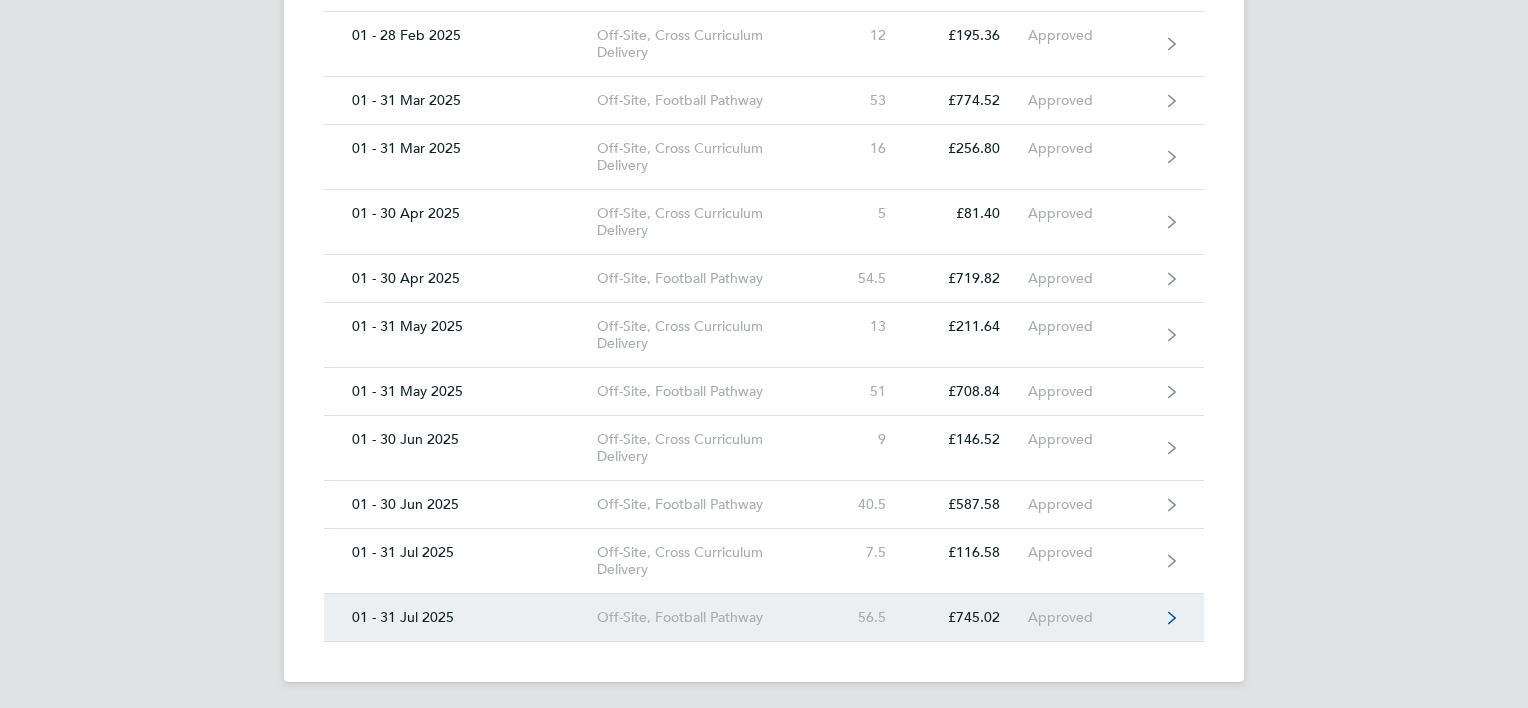 click 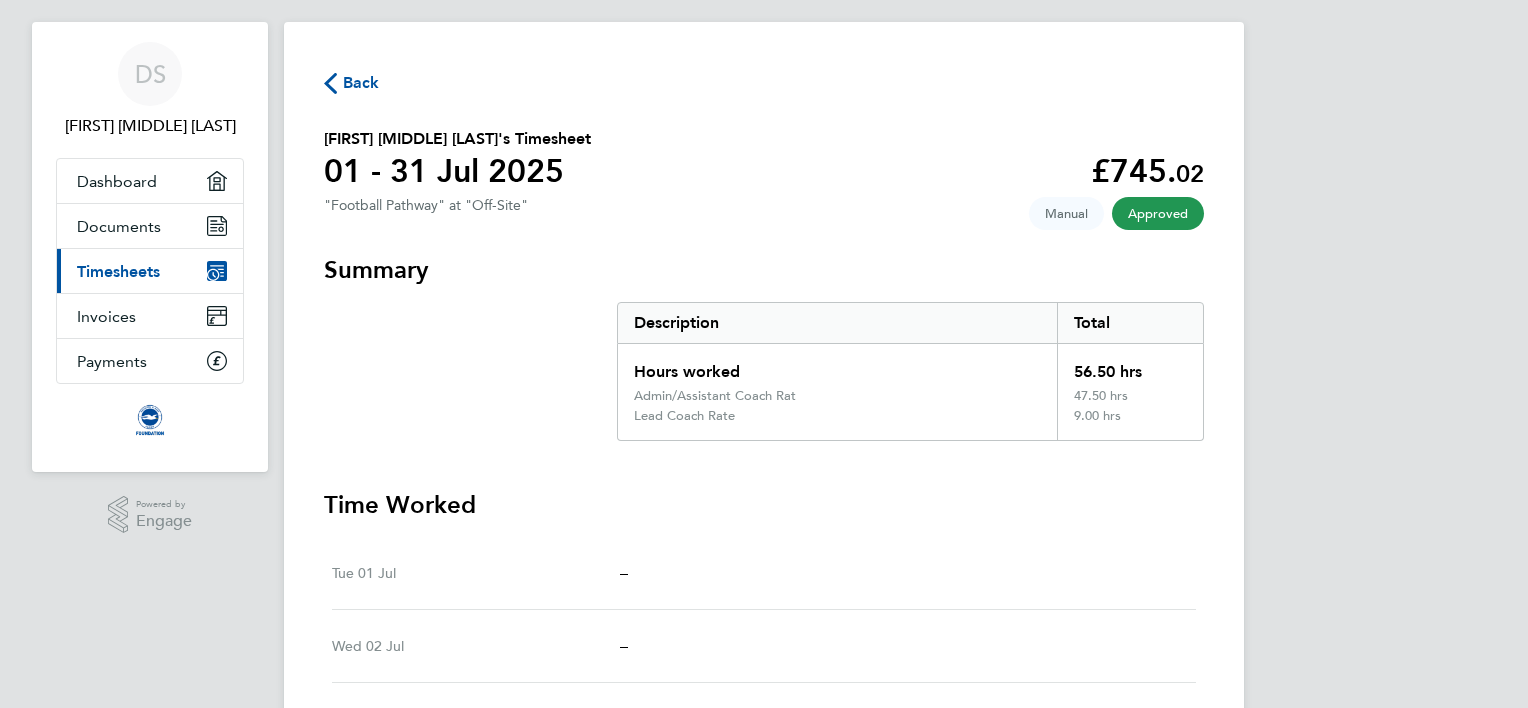 scroll, scrollTop: 0, scrollLeft: 0, axis: both 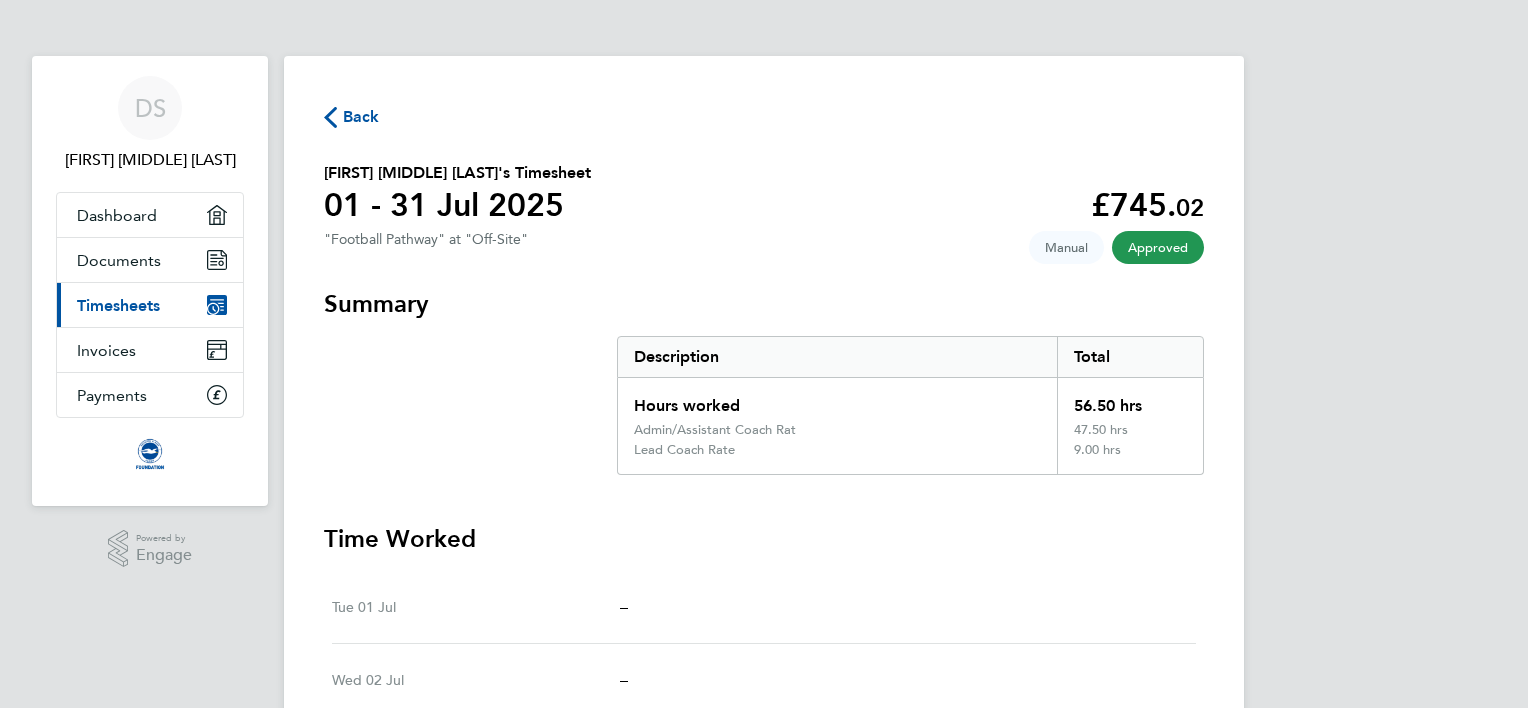 click on "Back" 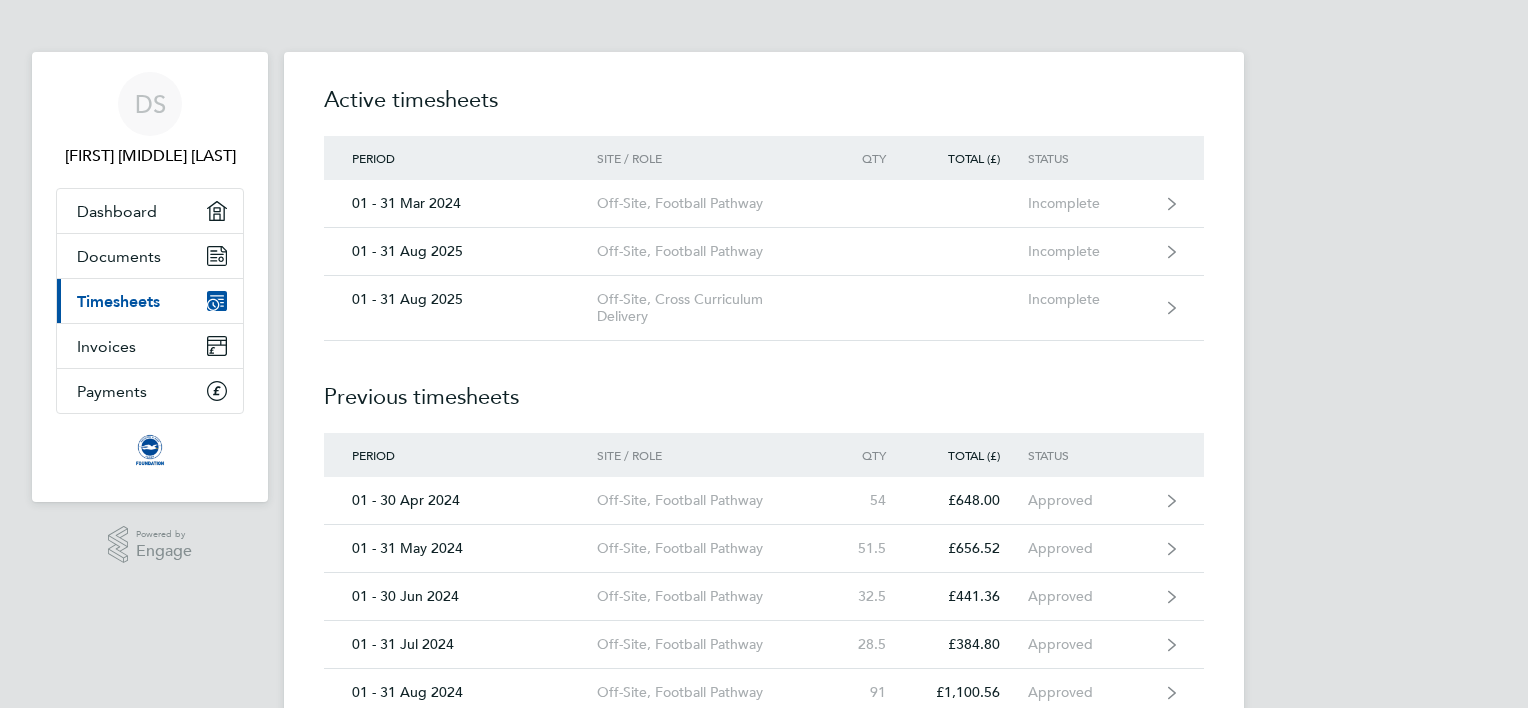 scroll, scrollTop: 0, scrollLeft: 0, axis: both 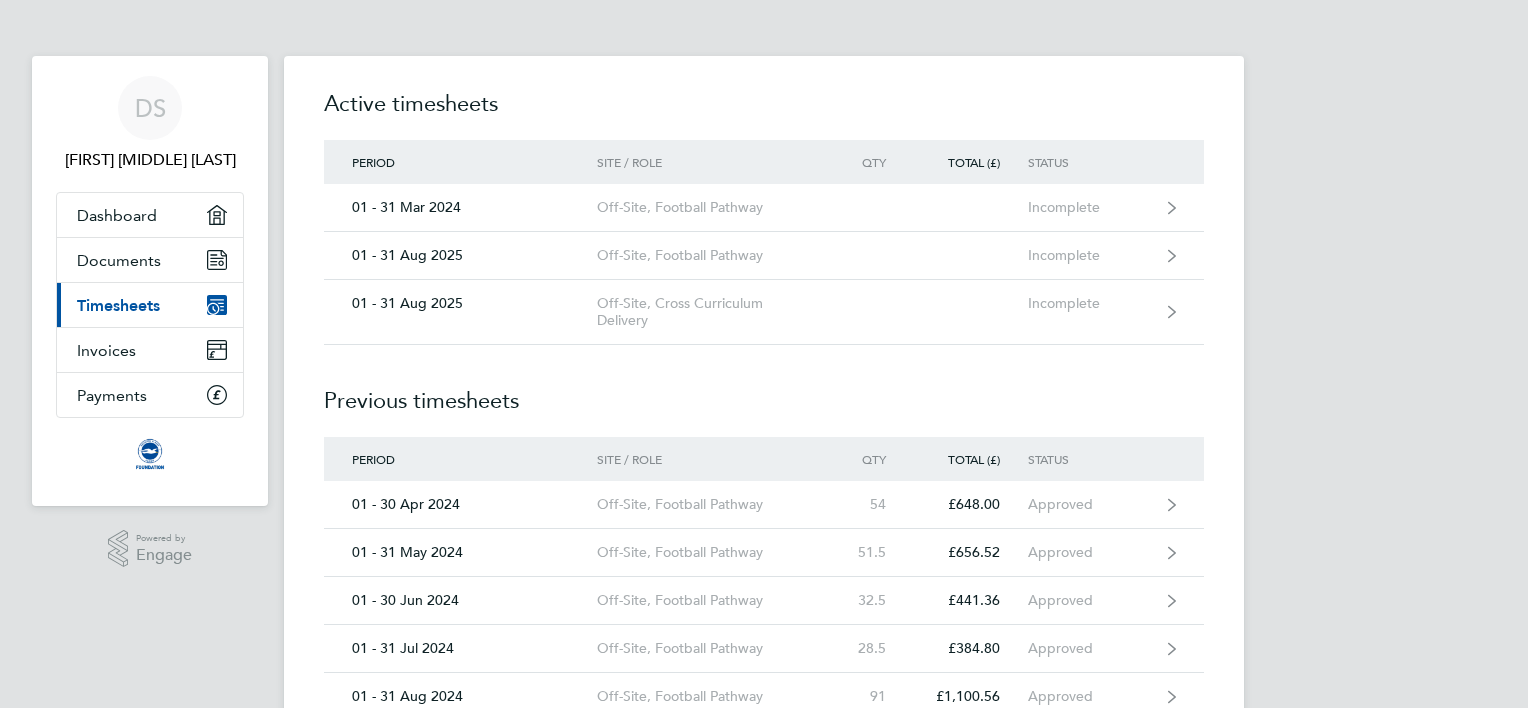 click on "DS [FIRST] [MIDDLE] [LAST] Applications: Dashboard Documents Current page: Timesheets Invoices Payments Powered by Engage Active timesheets Period Site / Role Qty Total (£) Status 01 - 31 Mar 2024 Off-Site, Football Pathway Incomplete 01 - 31 Aug 2025 Off-Site, Football Pathway Incomplete 01 - 31 Aug 2025 Off-Site, Cross Curriculum Delivery Incomplete Previous timesheets Period Site / Role Qty Total (£) Status 01 - 30 Apr 2024 Off-Site, Football Pathway 54 £648.00 Approved 01 - 31 May 2024 Off-Site, Football Pathway 51.5 £656.52 Approved 01 - 30 Jun 2024 Off-Site, Football Pathway 32.5 £441.36 Approved 01 - 31 Jul 2024 Off-Site, Football Pathway 28.5 £384.80 Approved 91" at bounding box center (764, 1018) 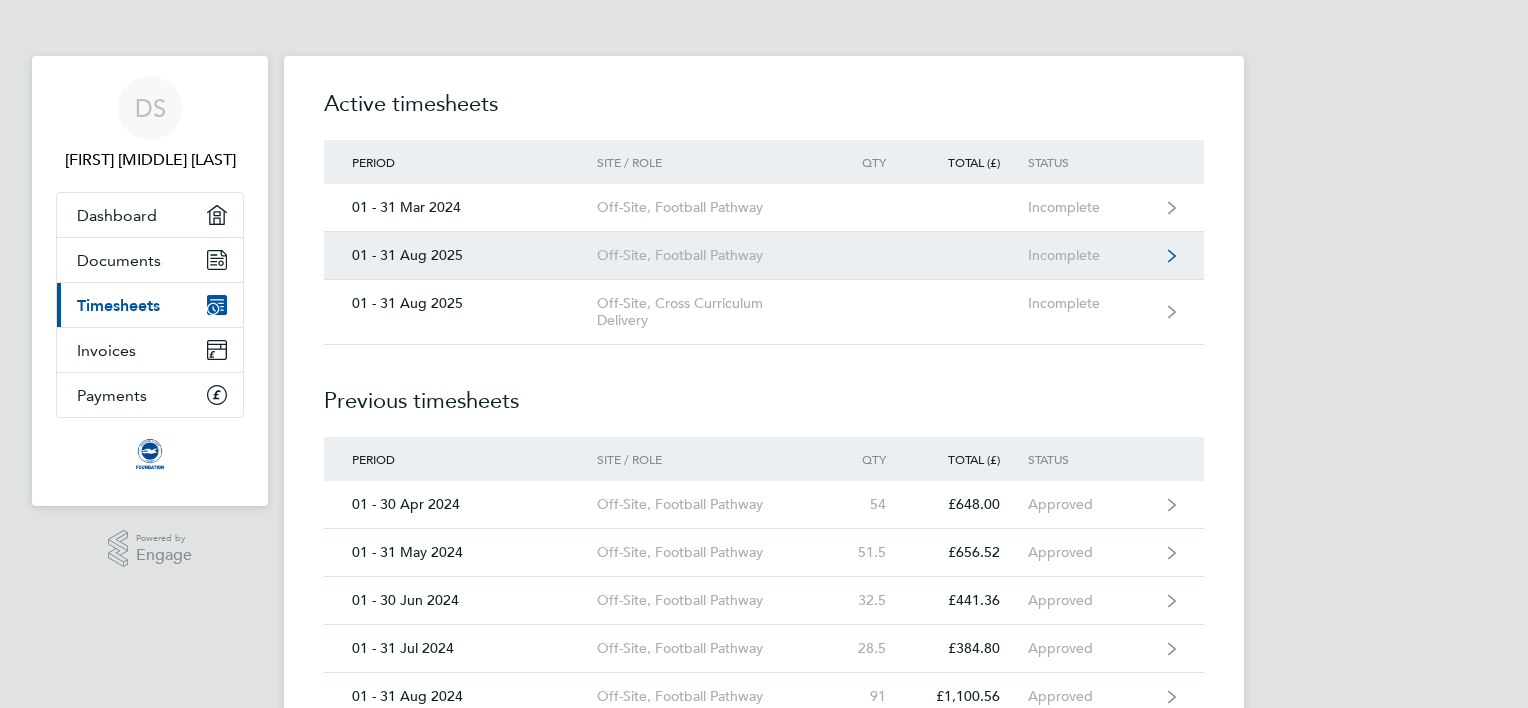 click 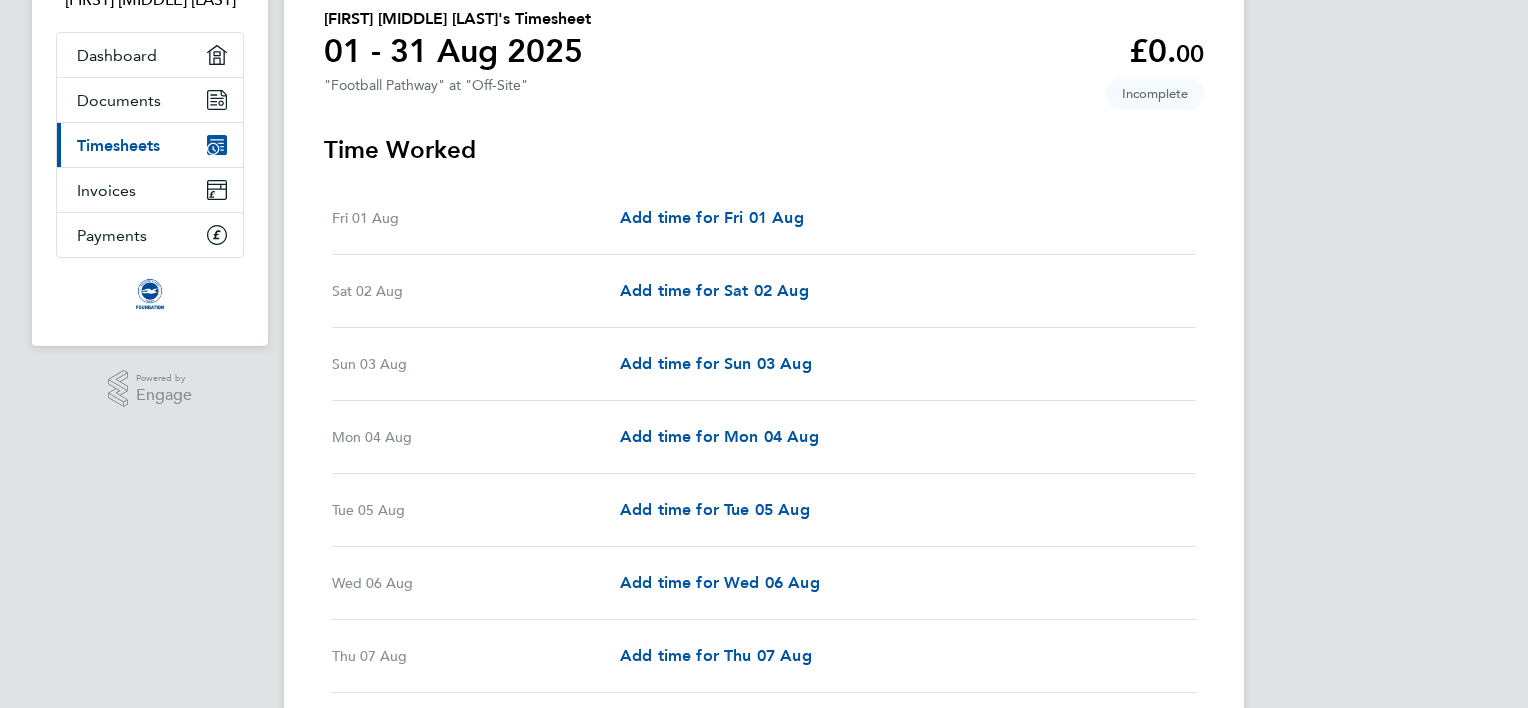 scroll, scrollTop: 200, scrollLeft: 0, axis: vertical 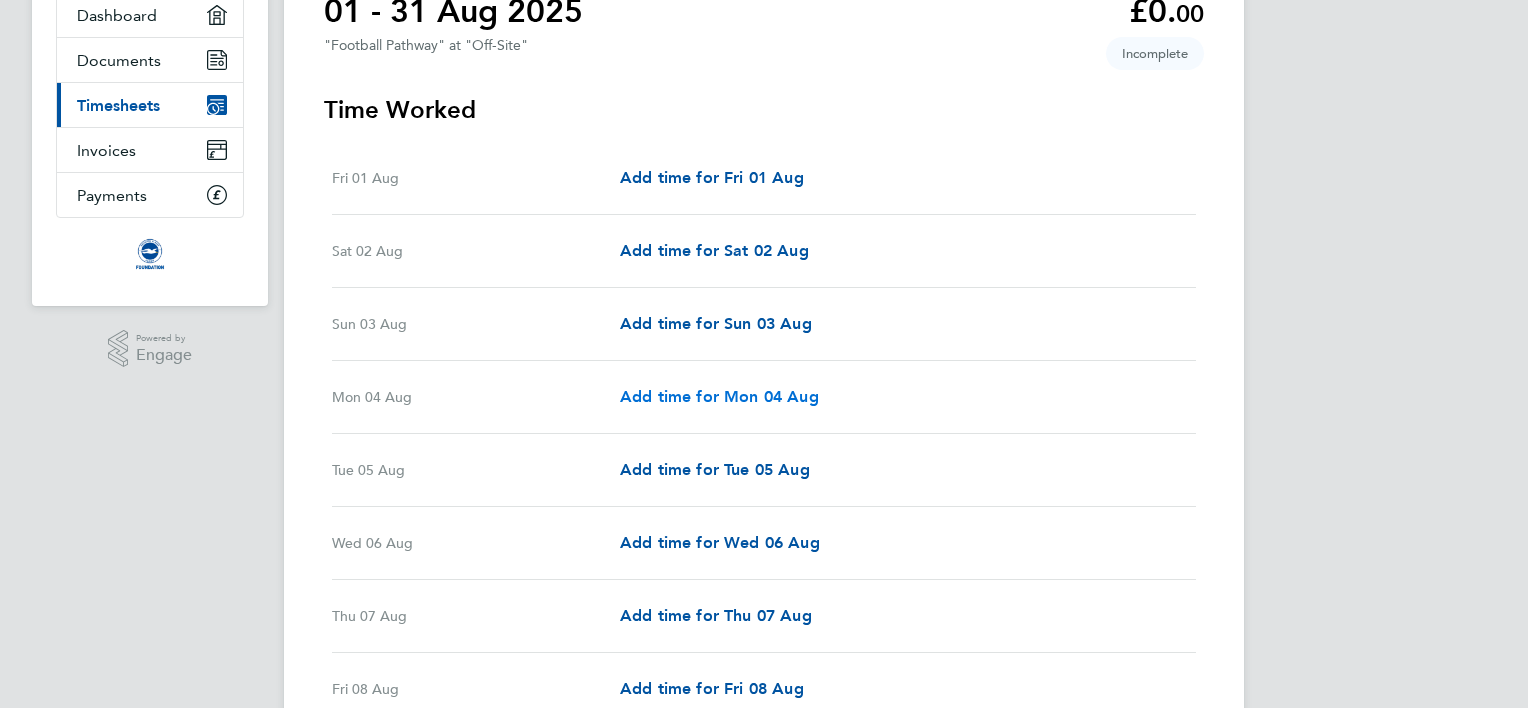 click on "Add time for Mon 04 Aug" at bounding box center [719, 396] 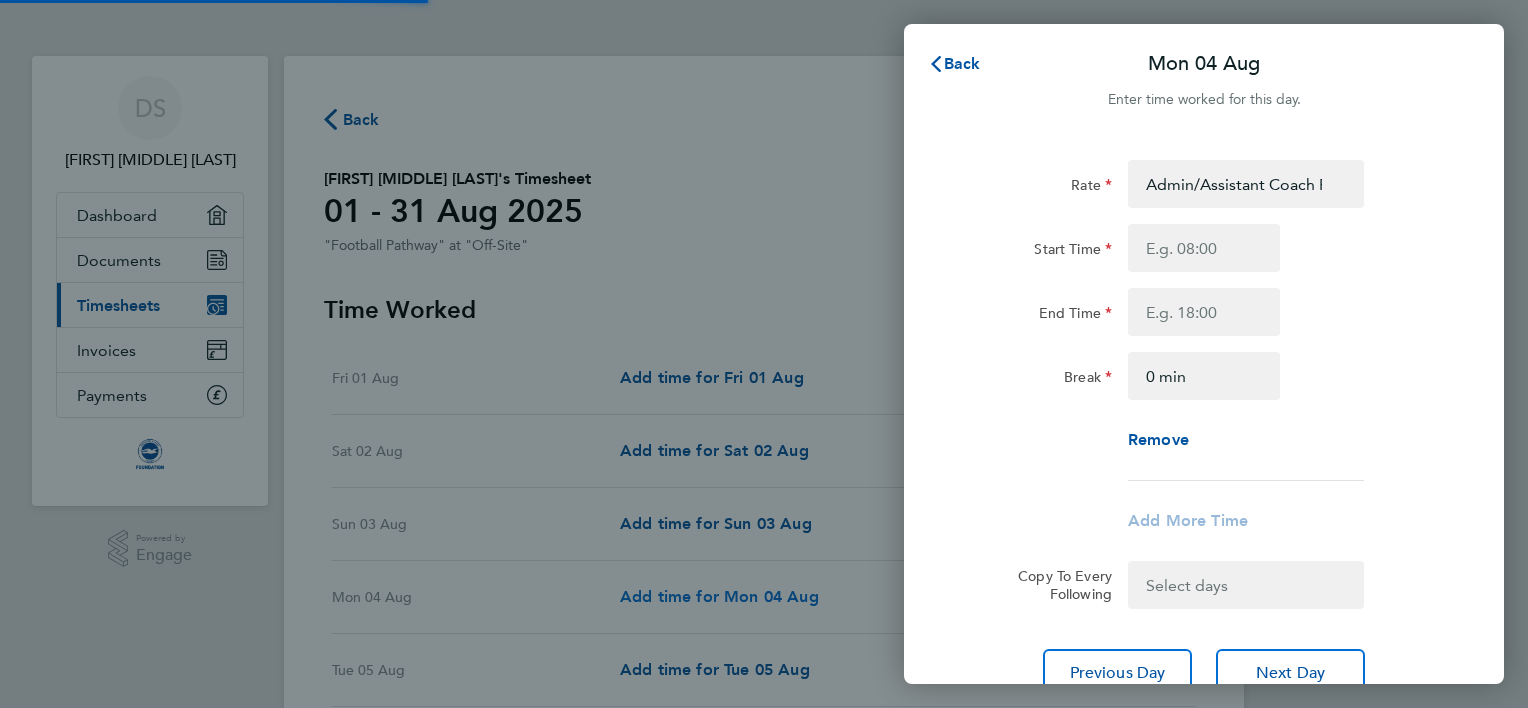 scroll, scrollTop: 0, scrollLeft: 0, axis: both 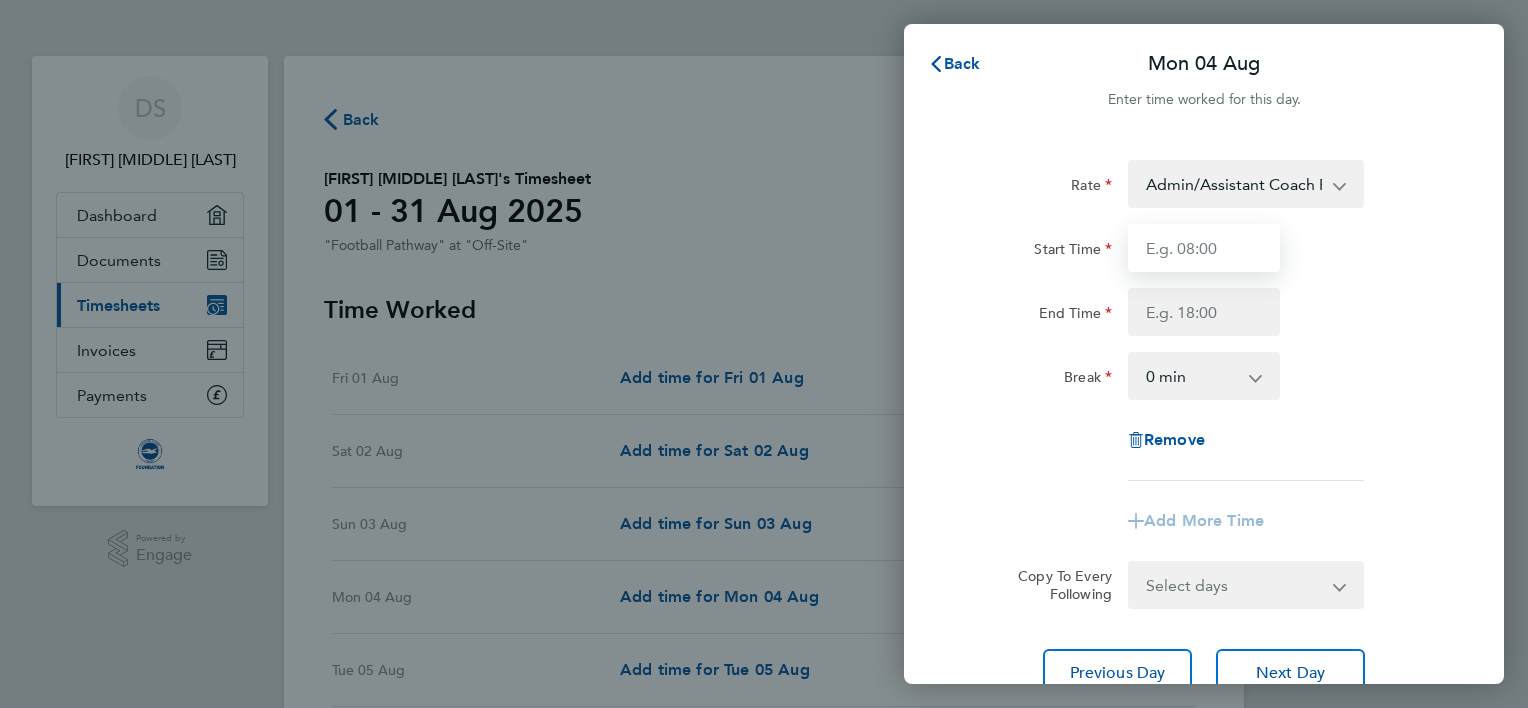 click on "Start Time" at bounding box center (1204, 248) 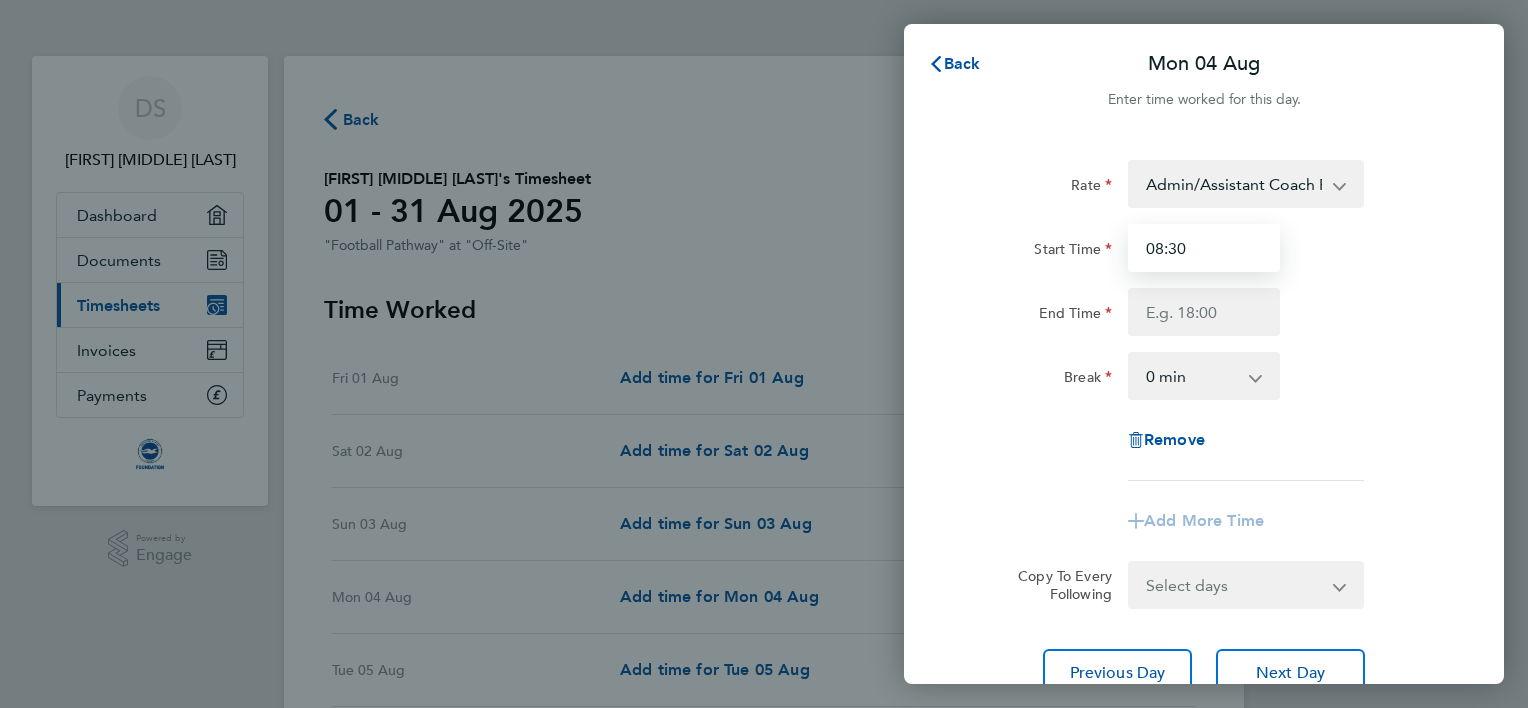 type on "08:30" 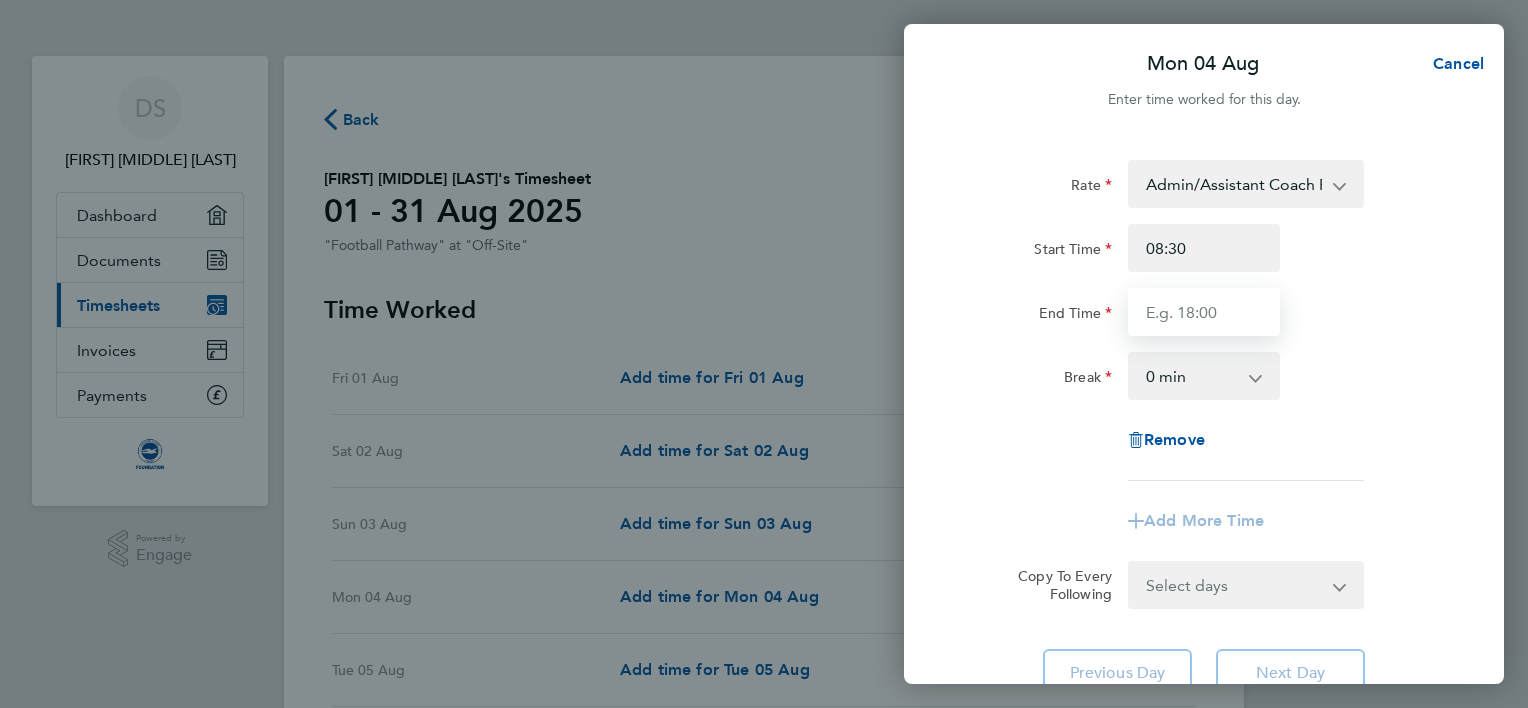 click on "End Time" at bounding box center [1204, 312] 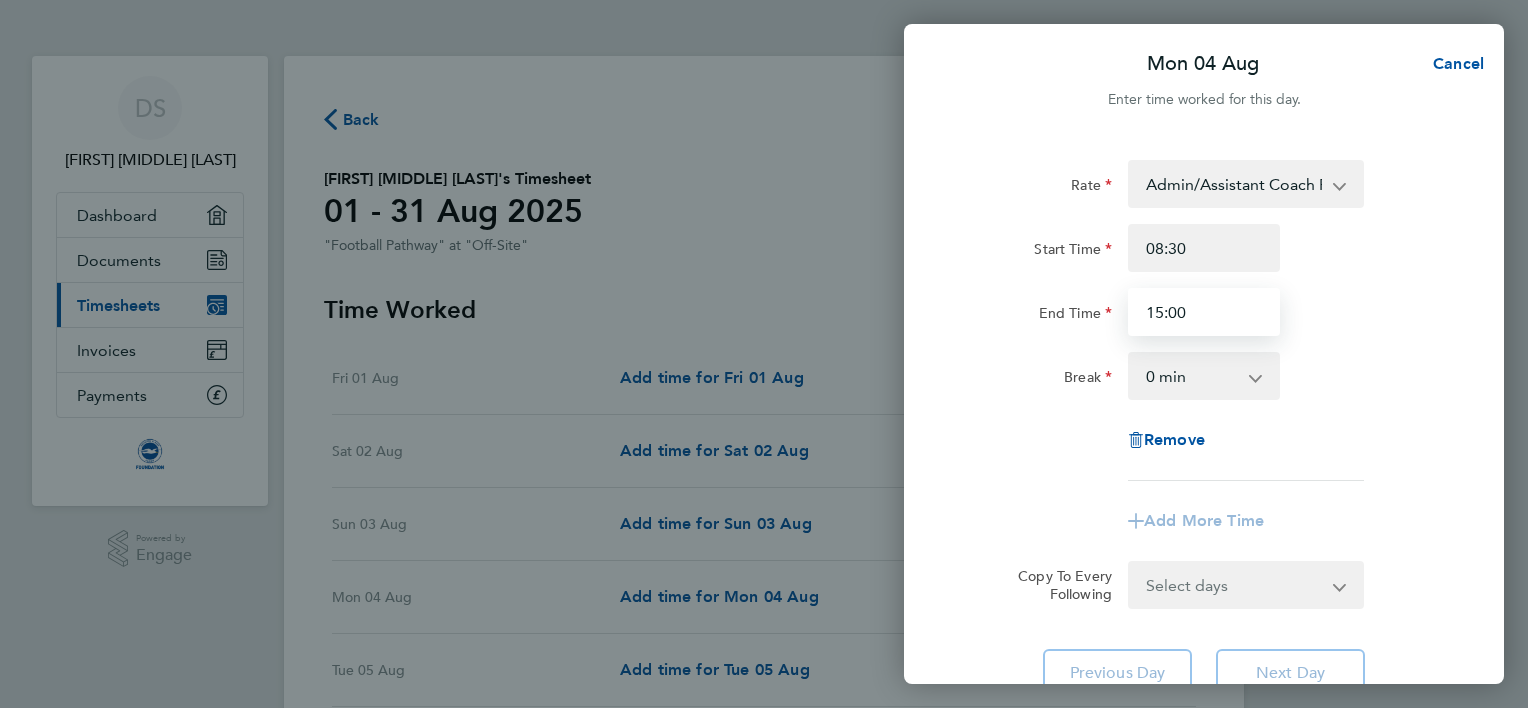 type on "15:00" 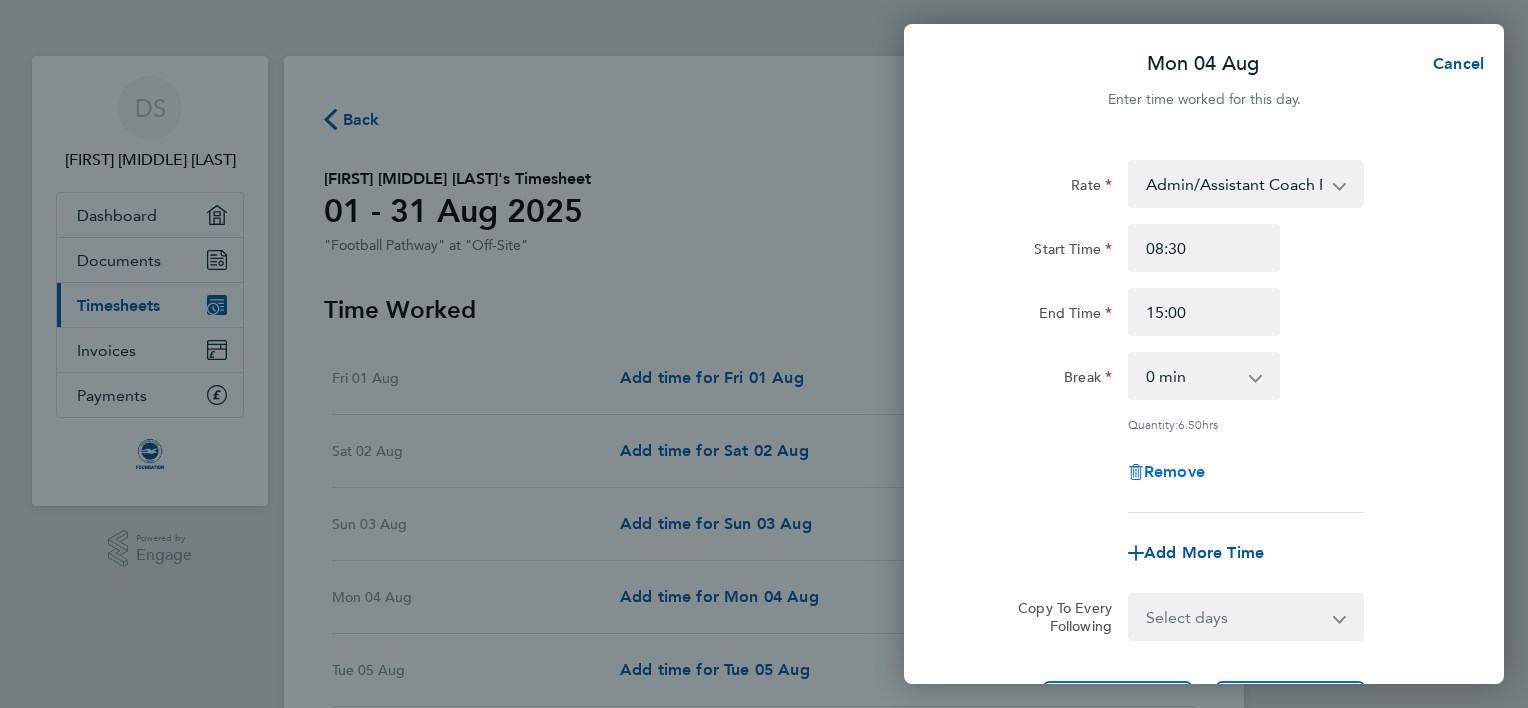 type 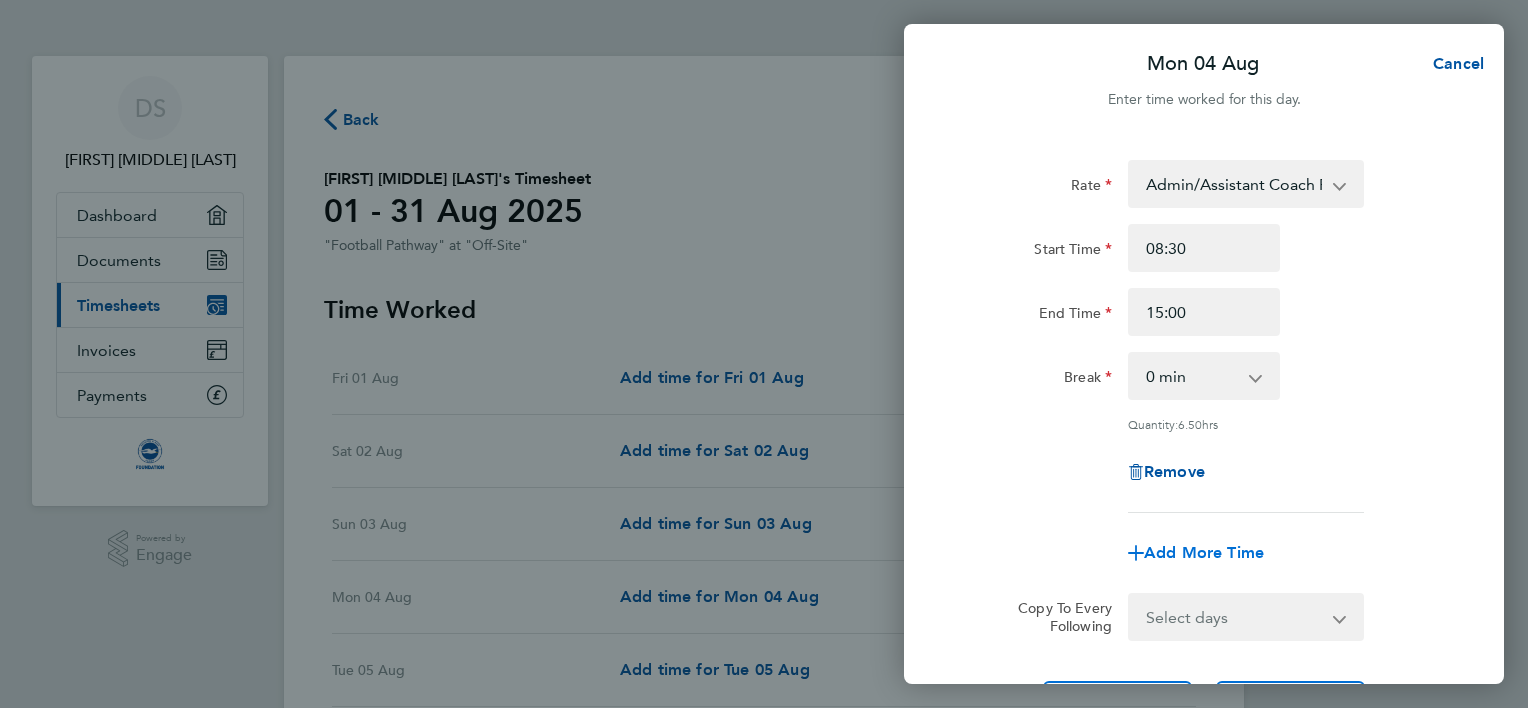 type 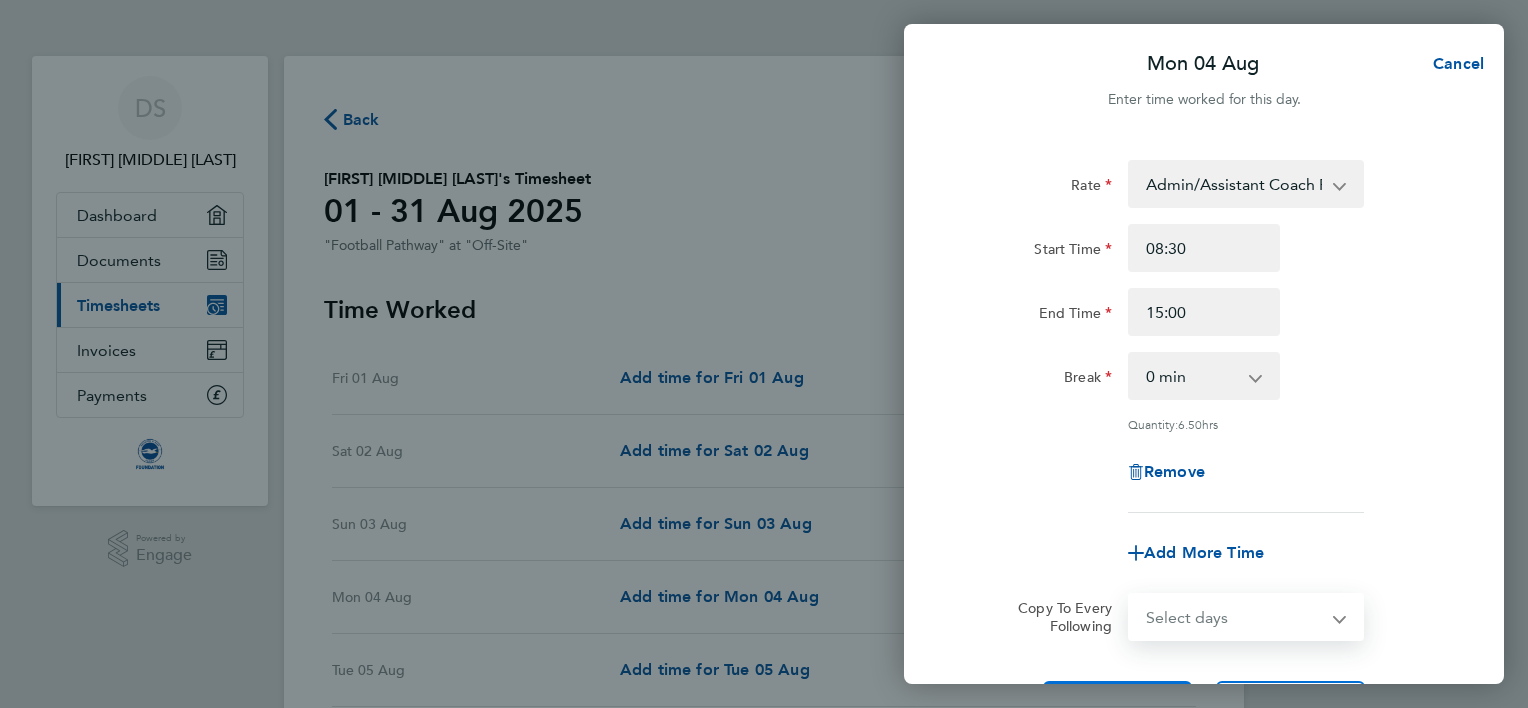 scroll, scrollTop: 42, scrollLeft: 0, axis: vertical 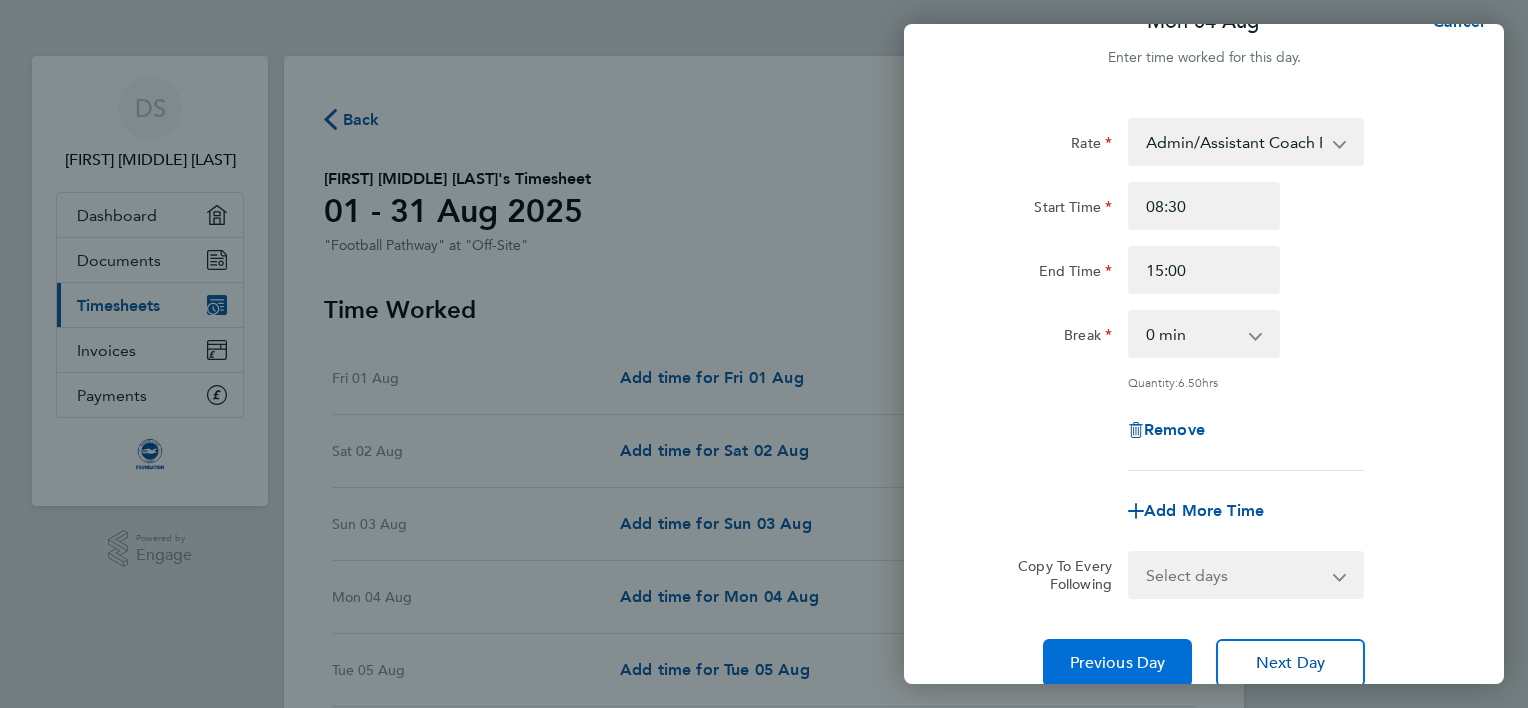 type 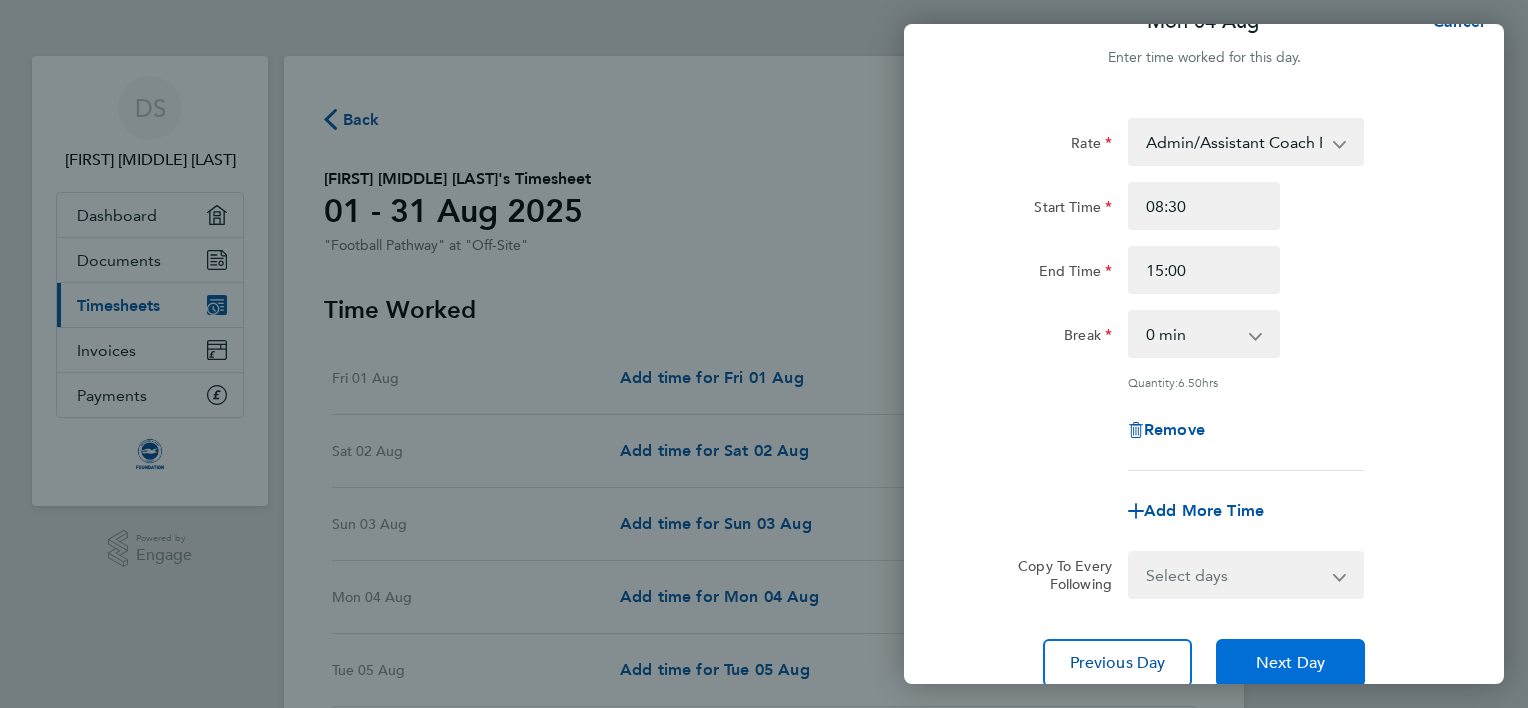 type 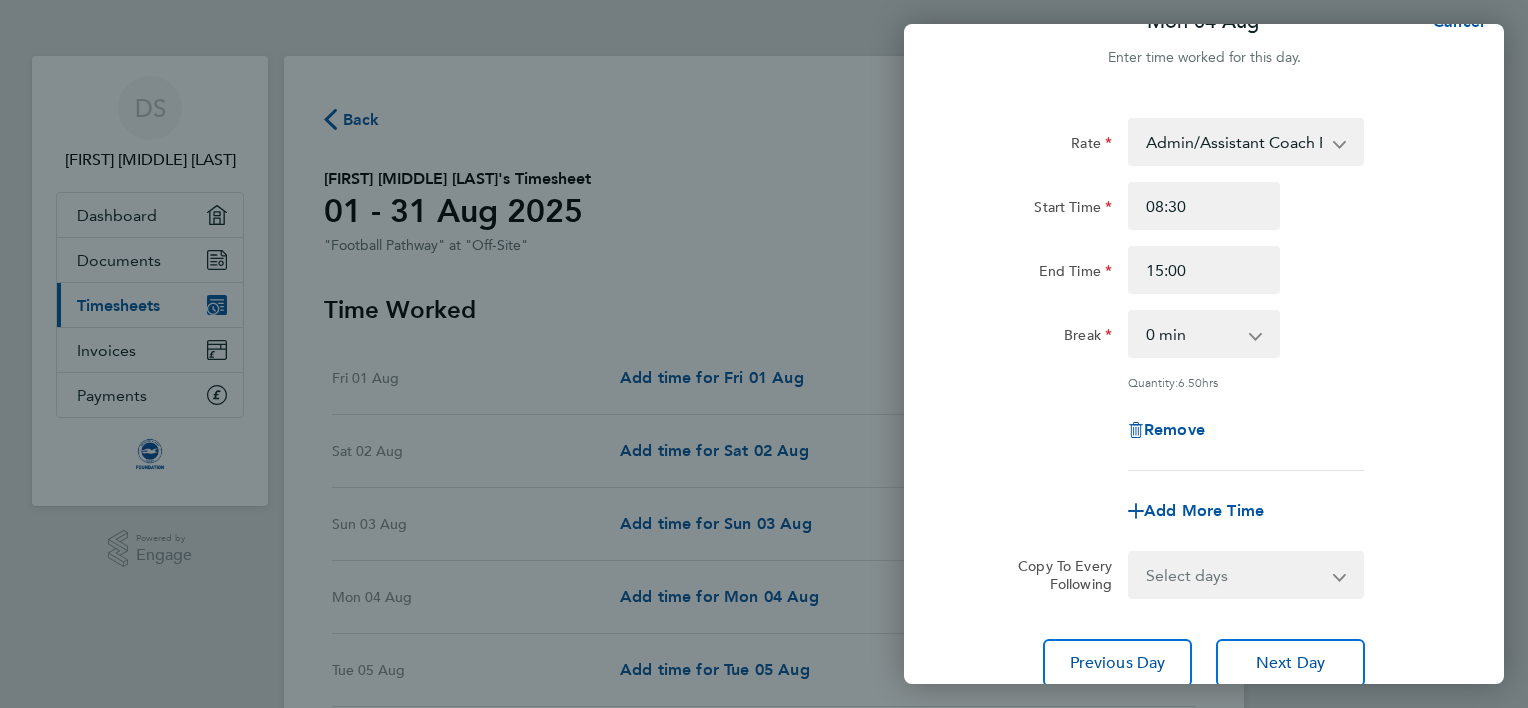 type 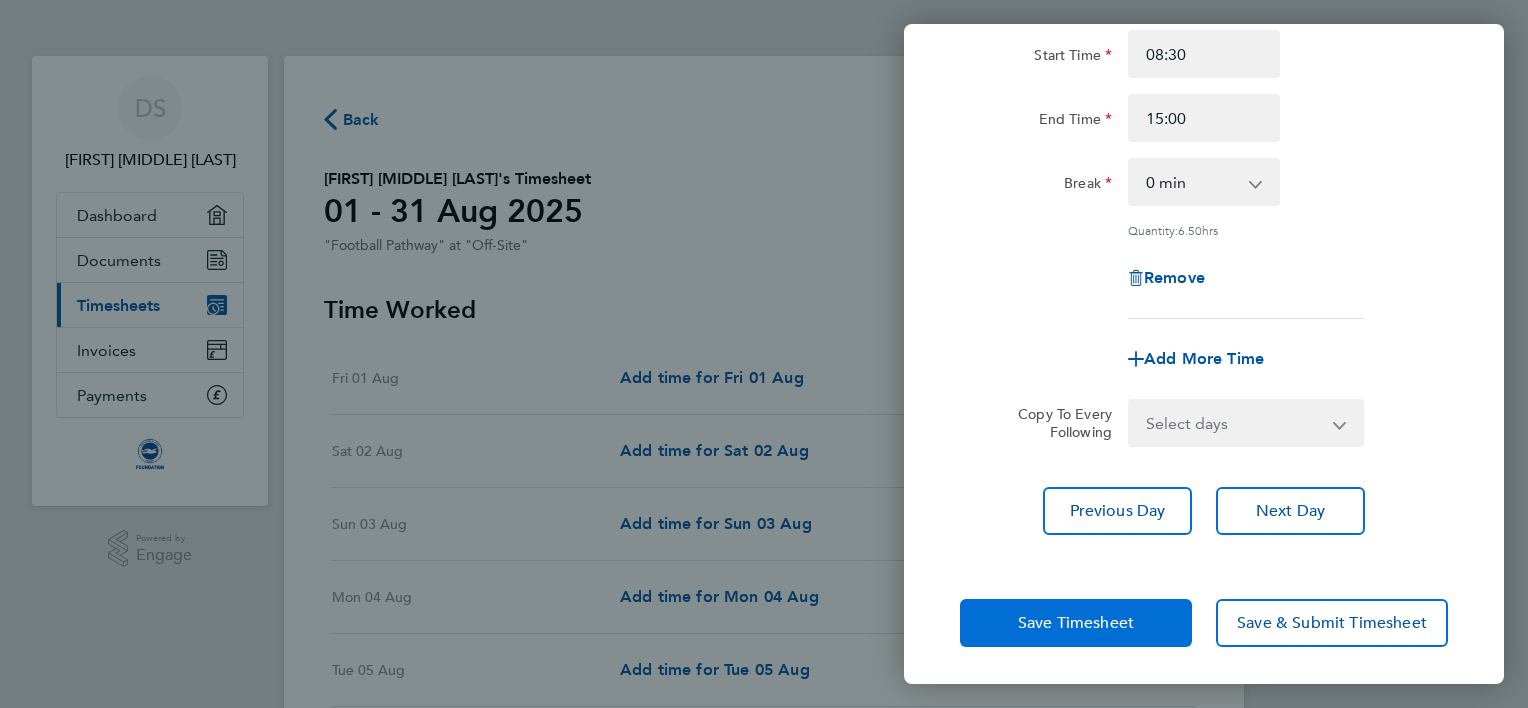 click on "Save Timesheet" 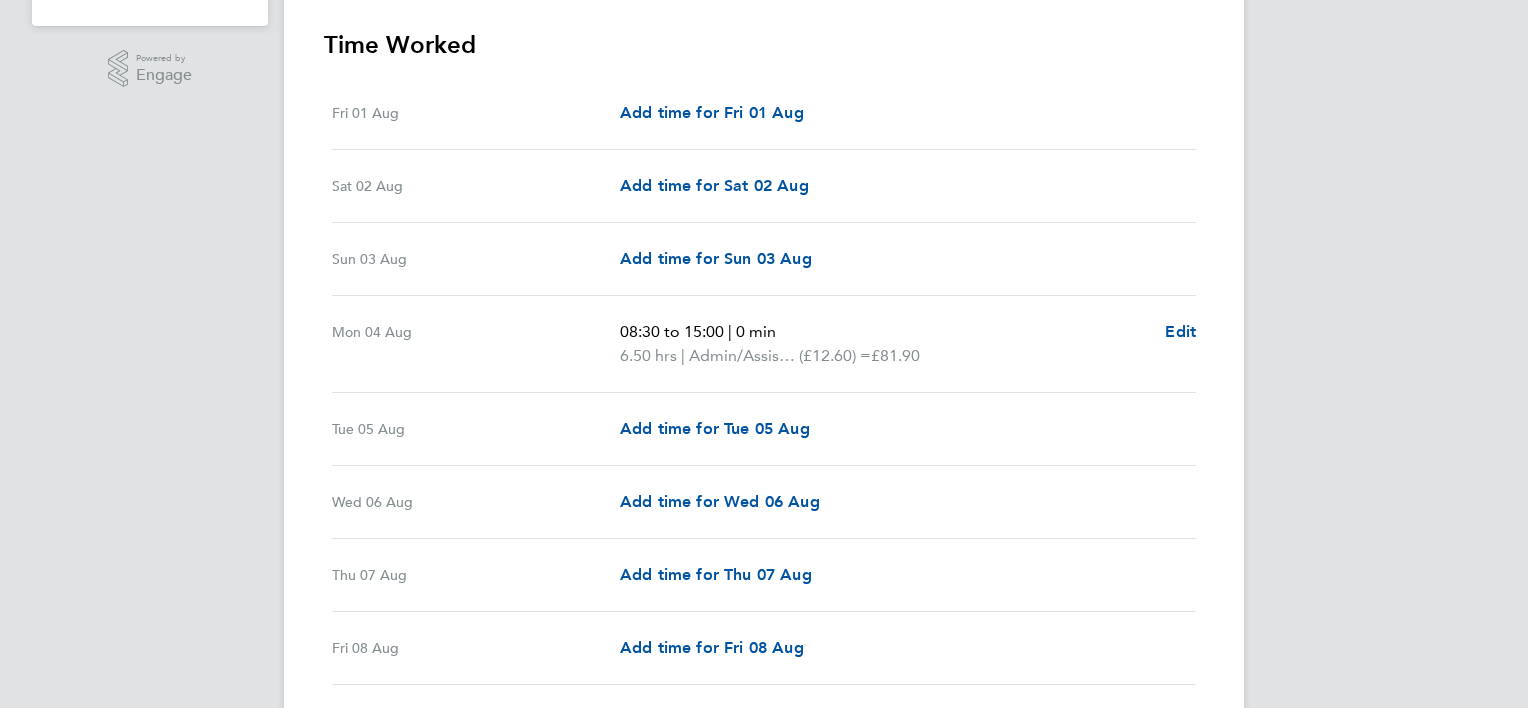 scroll, scrollTop: 520, scrollLeft: 0, axis: vertical 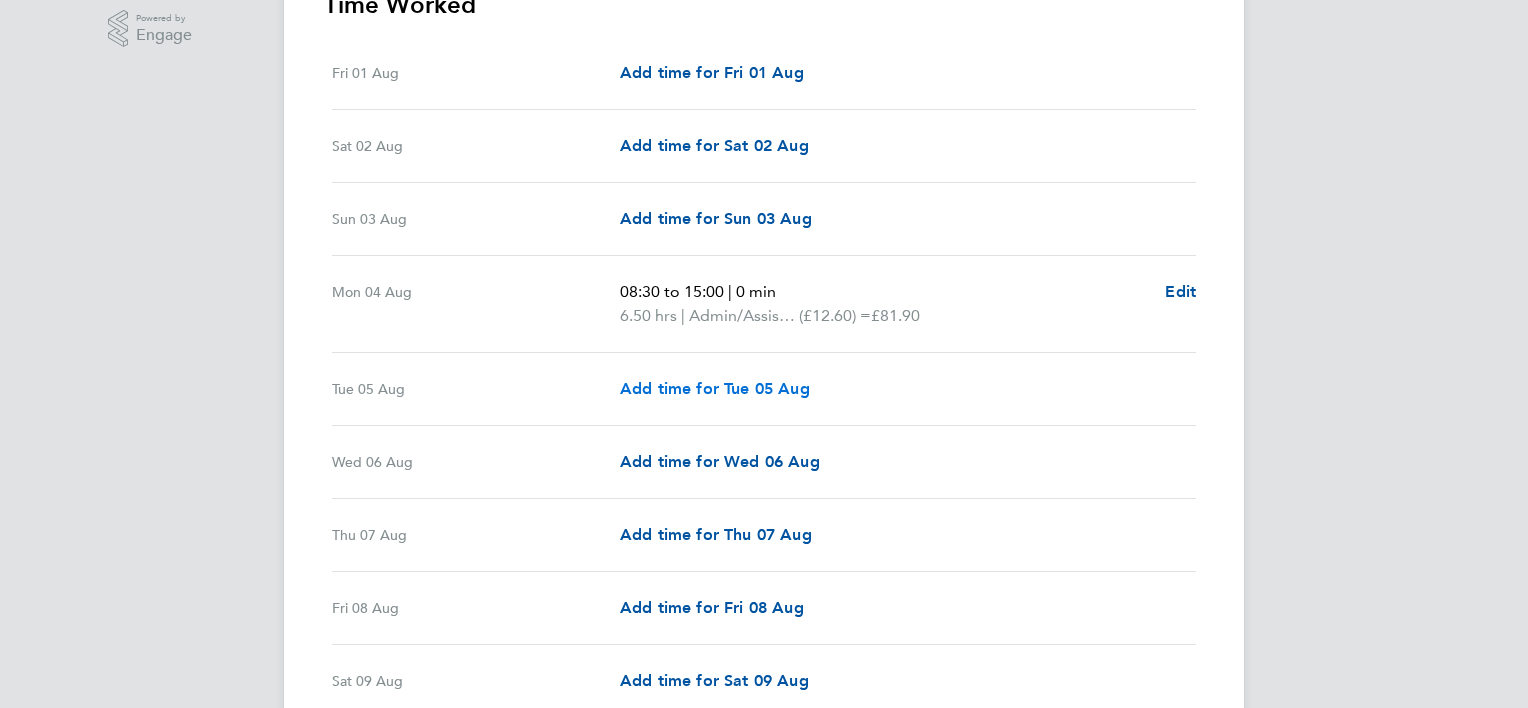 click on "Add time for Tue 05 Aug" at bounding box center (715, 388) 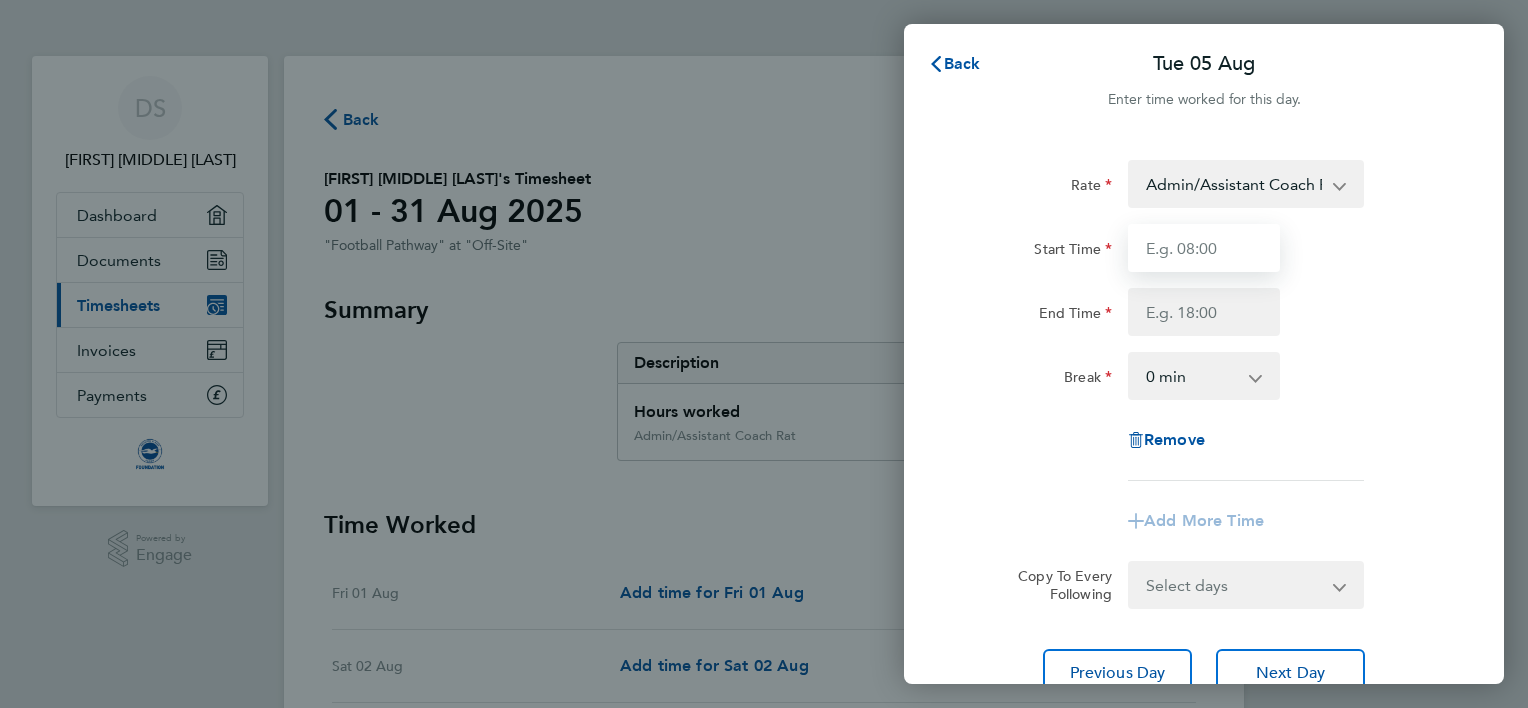 click on "Start Time" at bounding box center (1204, 248) 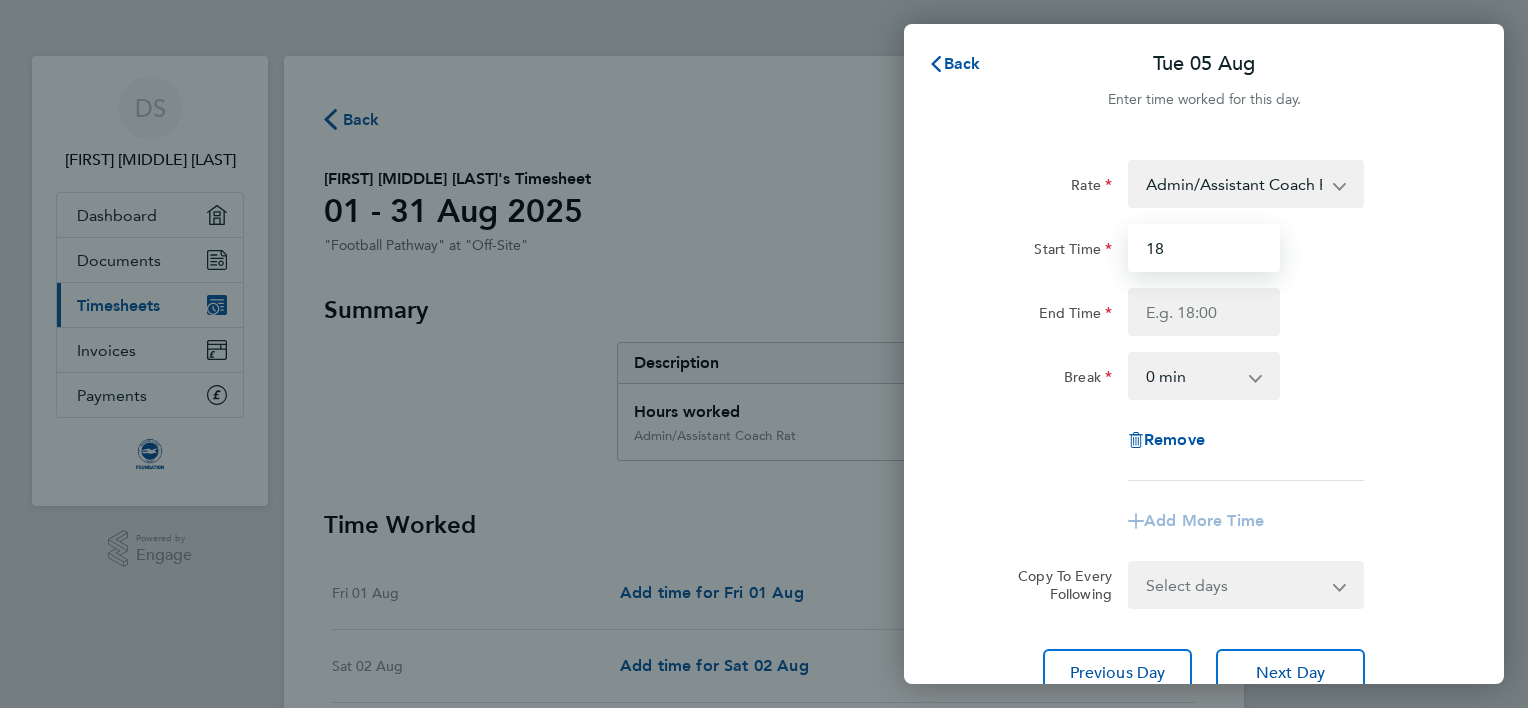 type on "1" 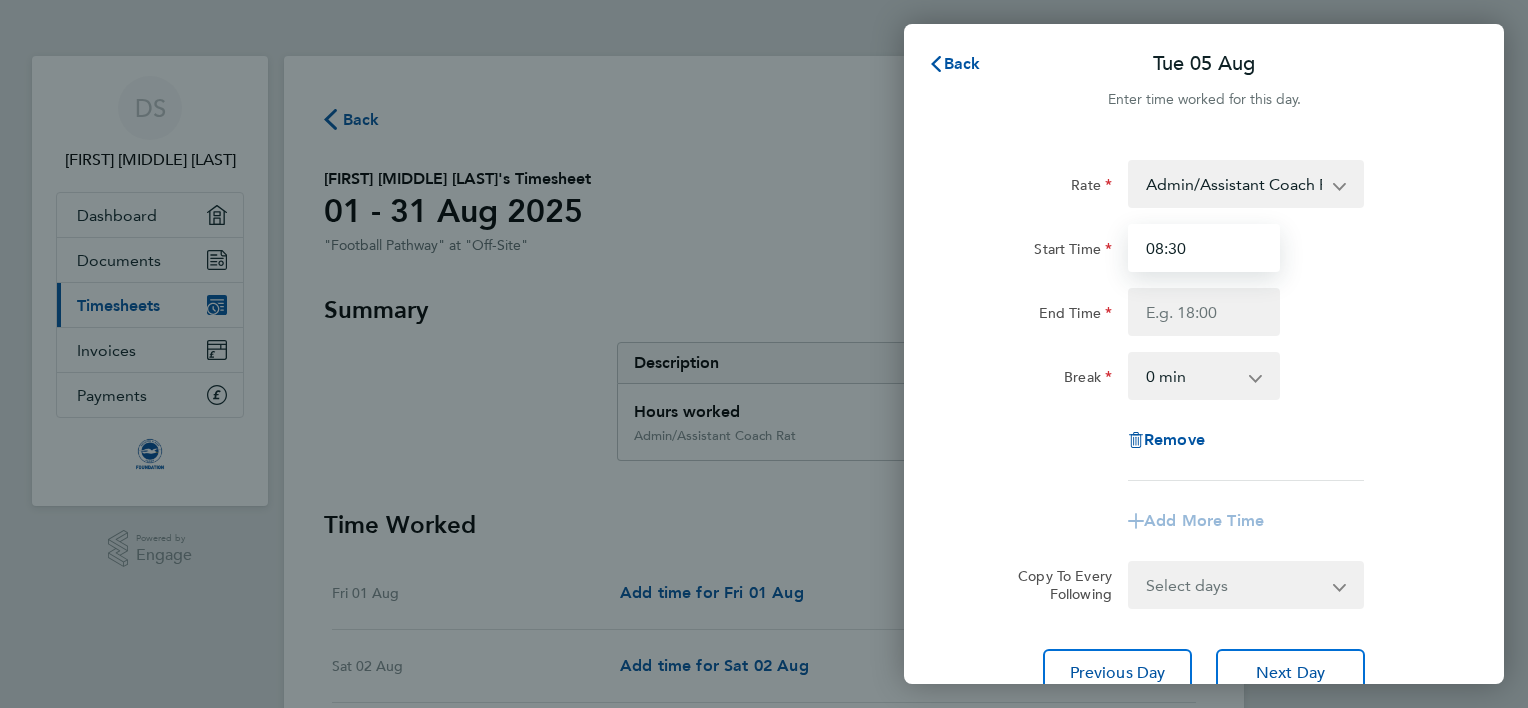 type on "08:30" 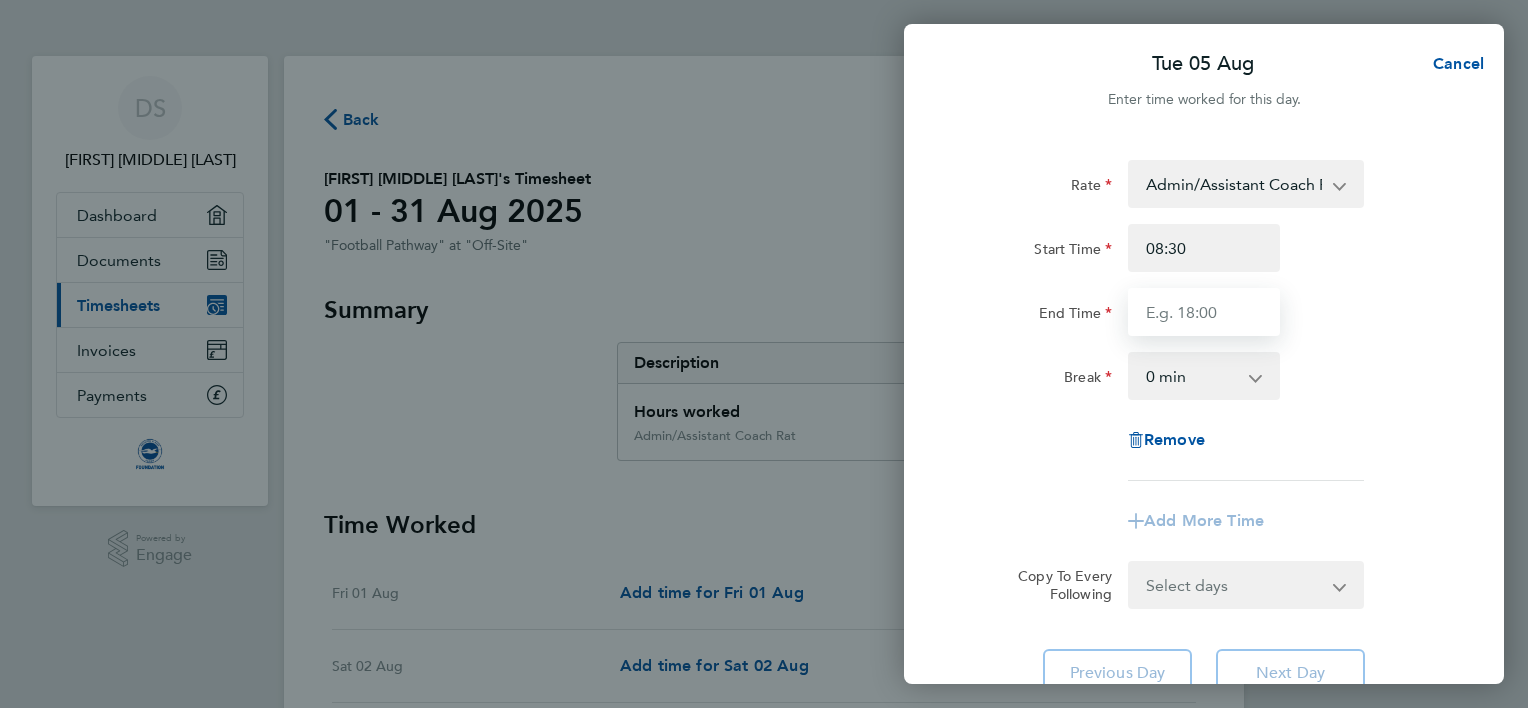 click on "End Time" at bounding box center (1204, 312) 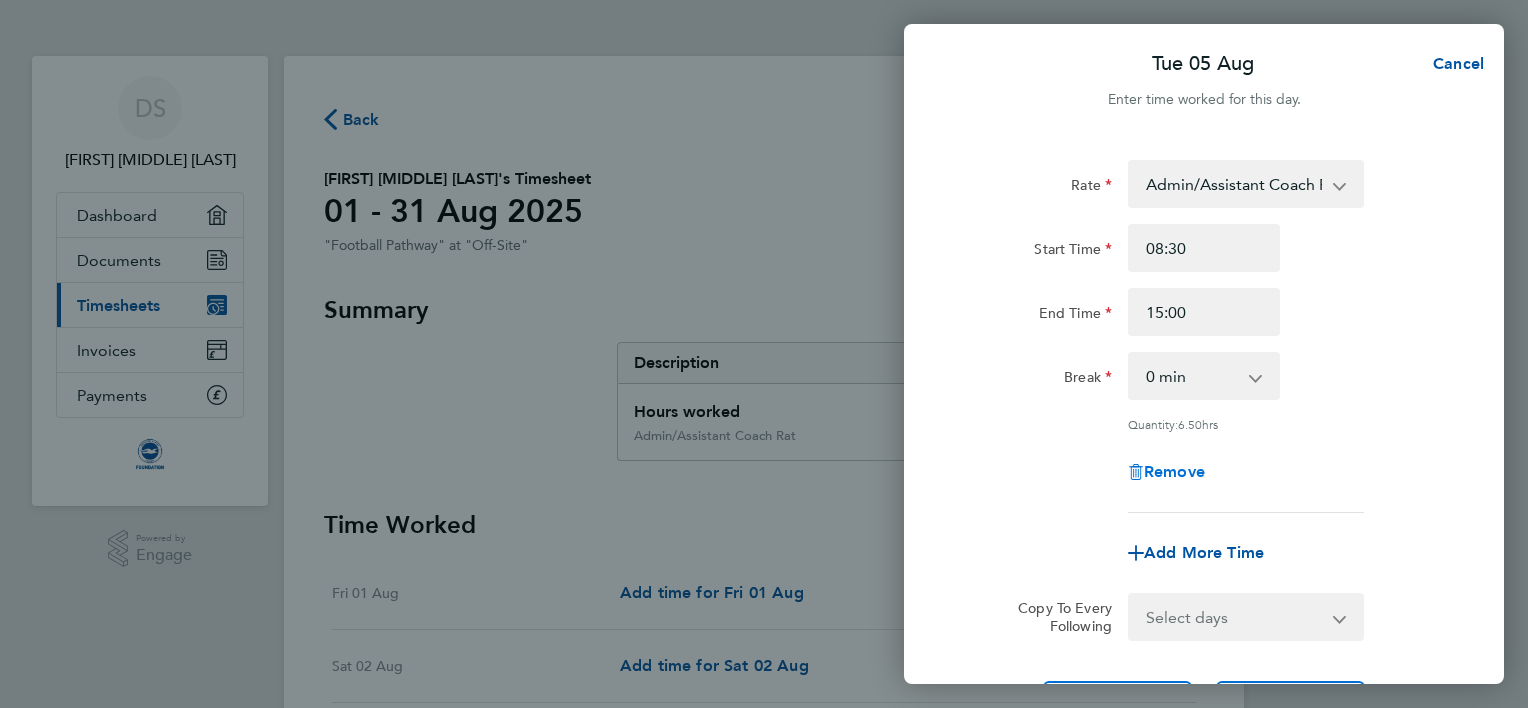 type 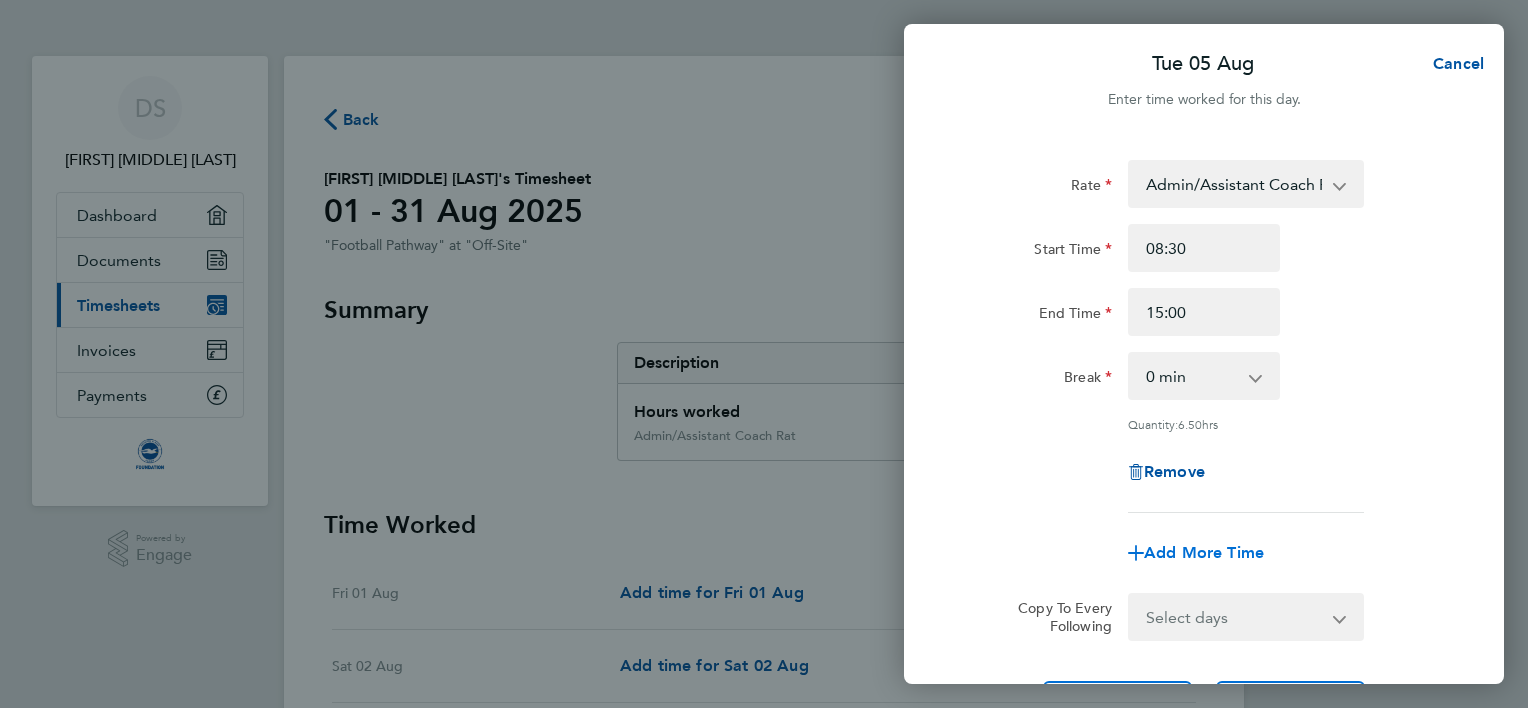 type 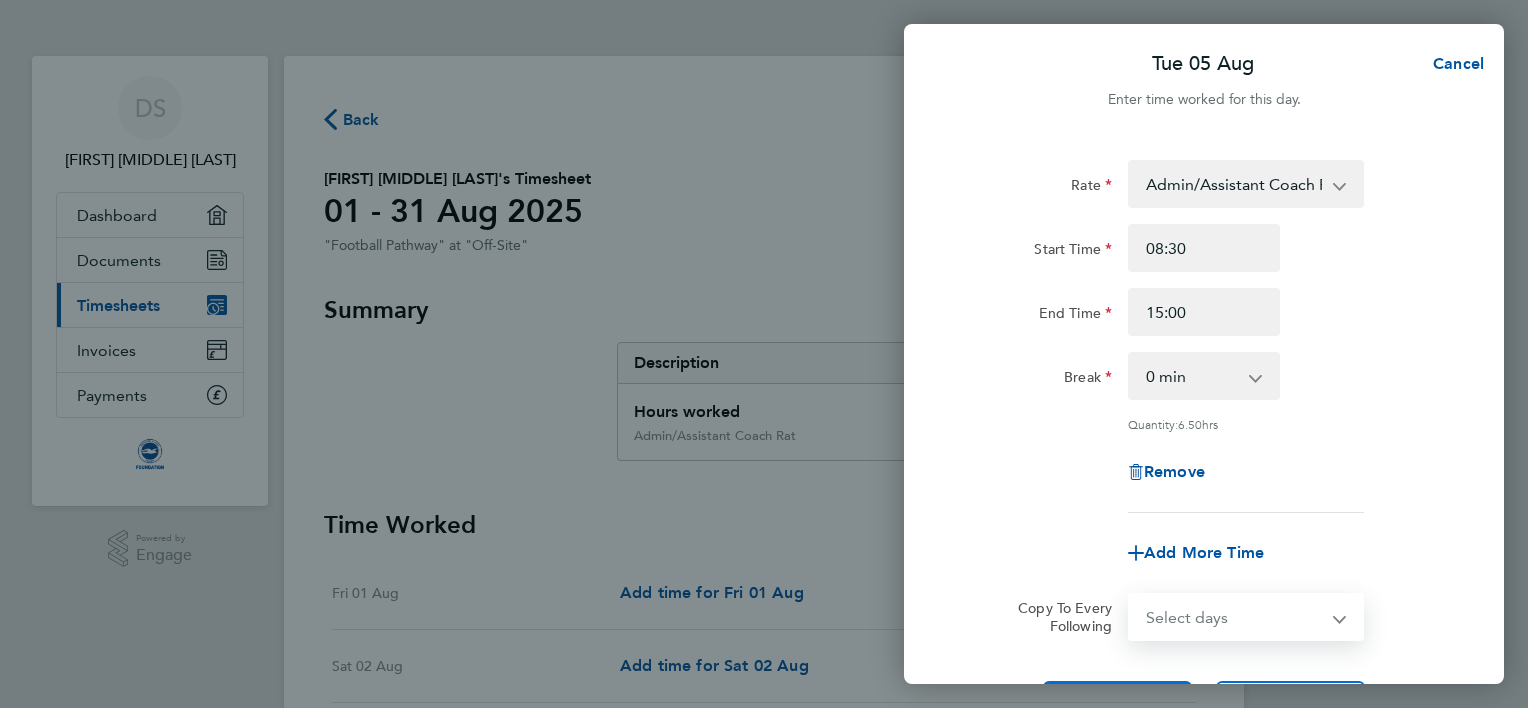 scroll, scrollTop: 42, scrollLeft: 0, axis: vertical 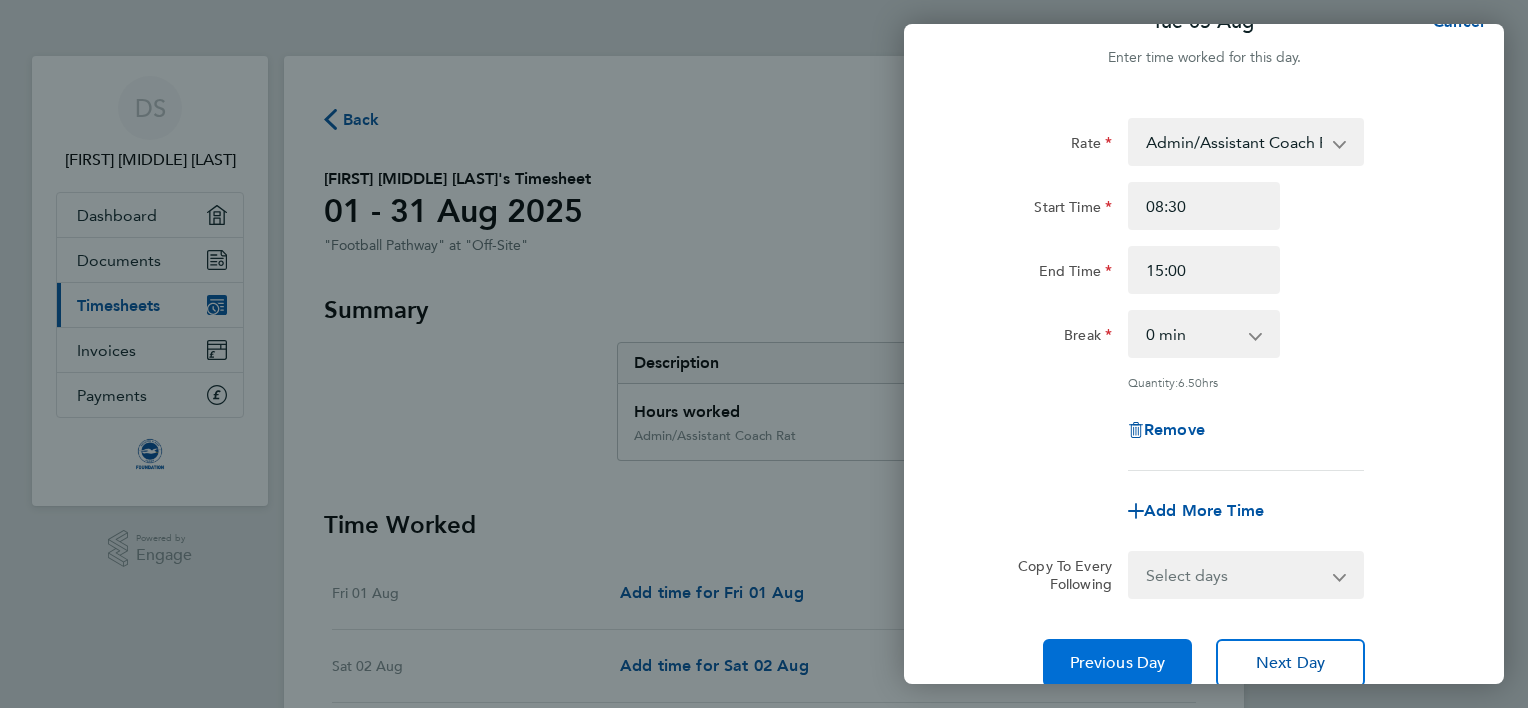 type 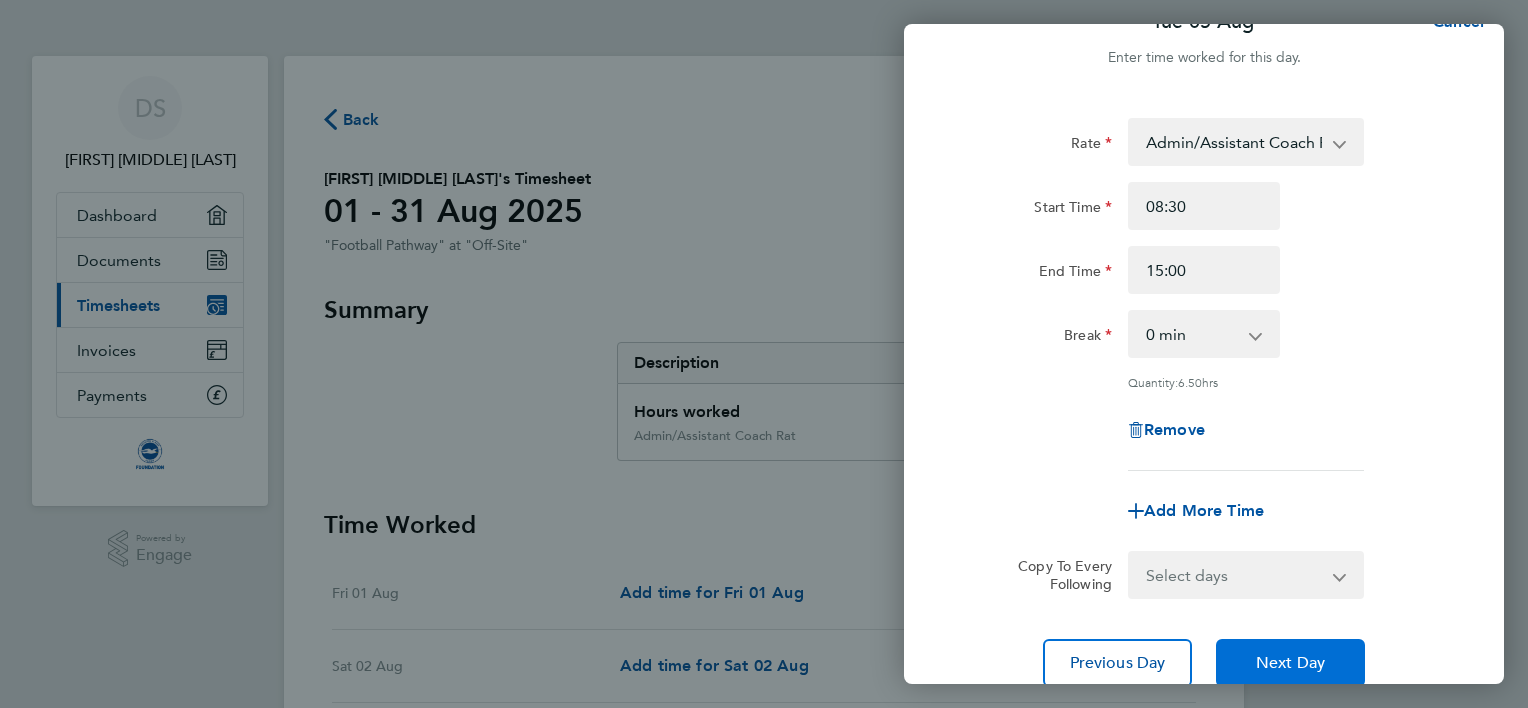 type 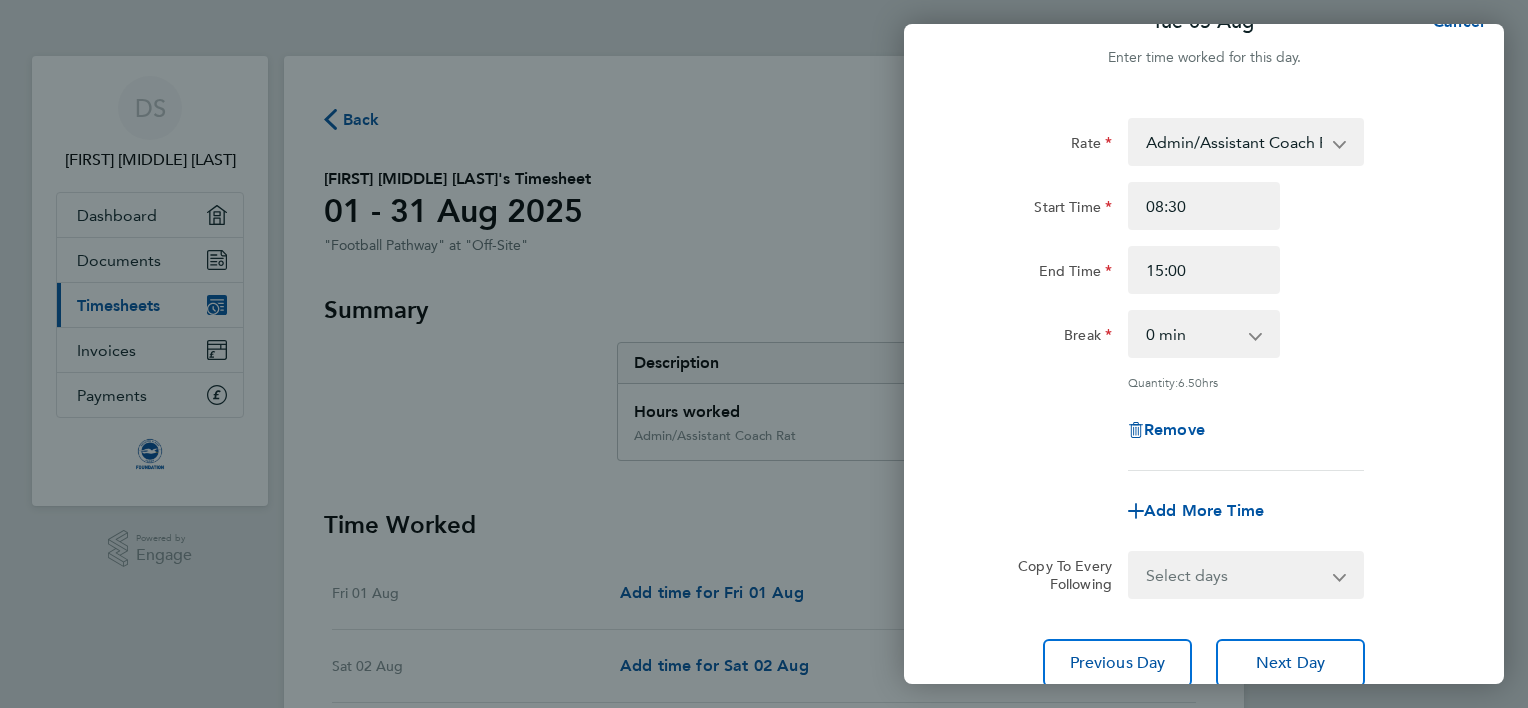 type 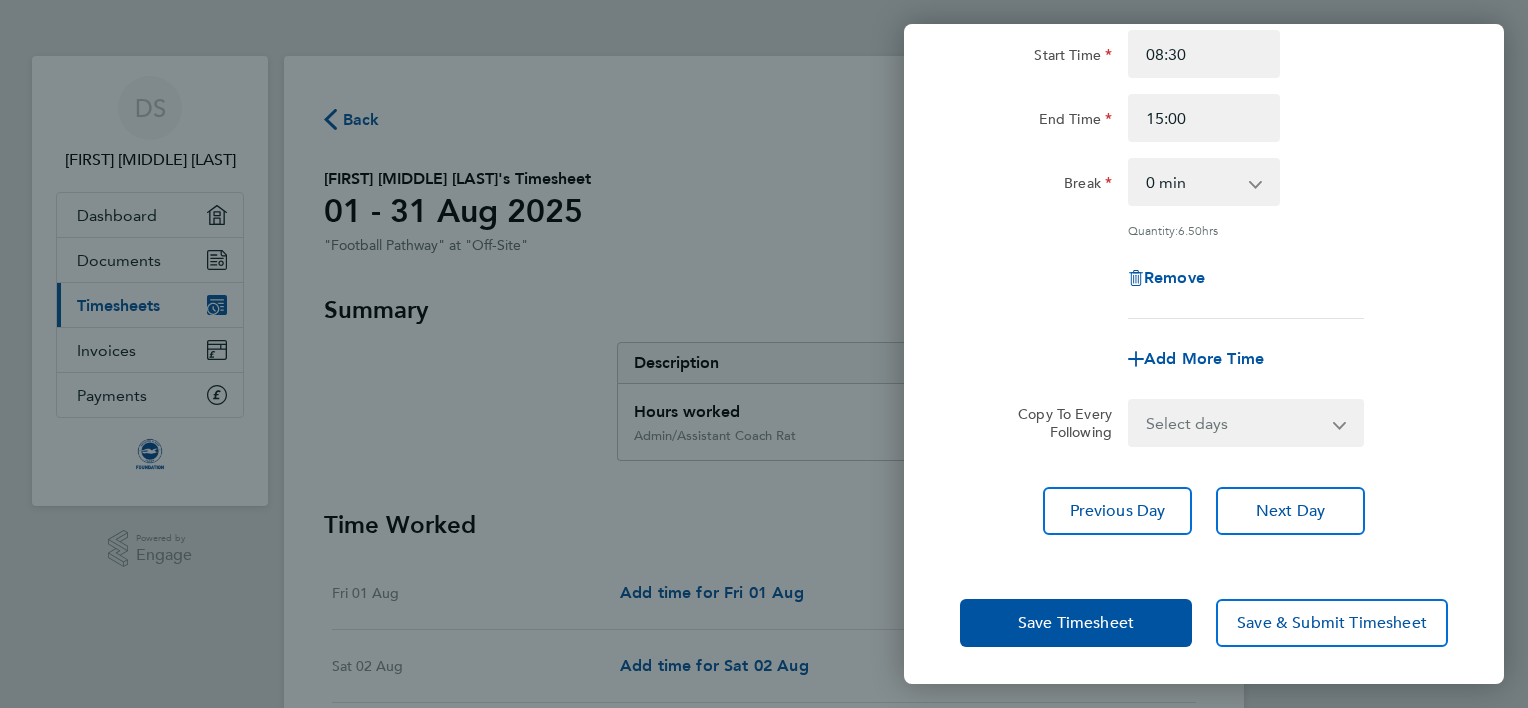 click on "Copy To Every Following  Select days   Day   Weekday (Mon-Fri)   Weekend (Sat-Sun)   Monday   Tuesday   Wednesday   Thursday   Friday   Saturday   Sunday" 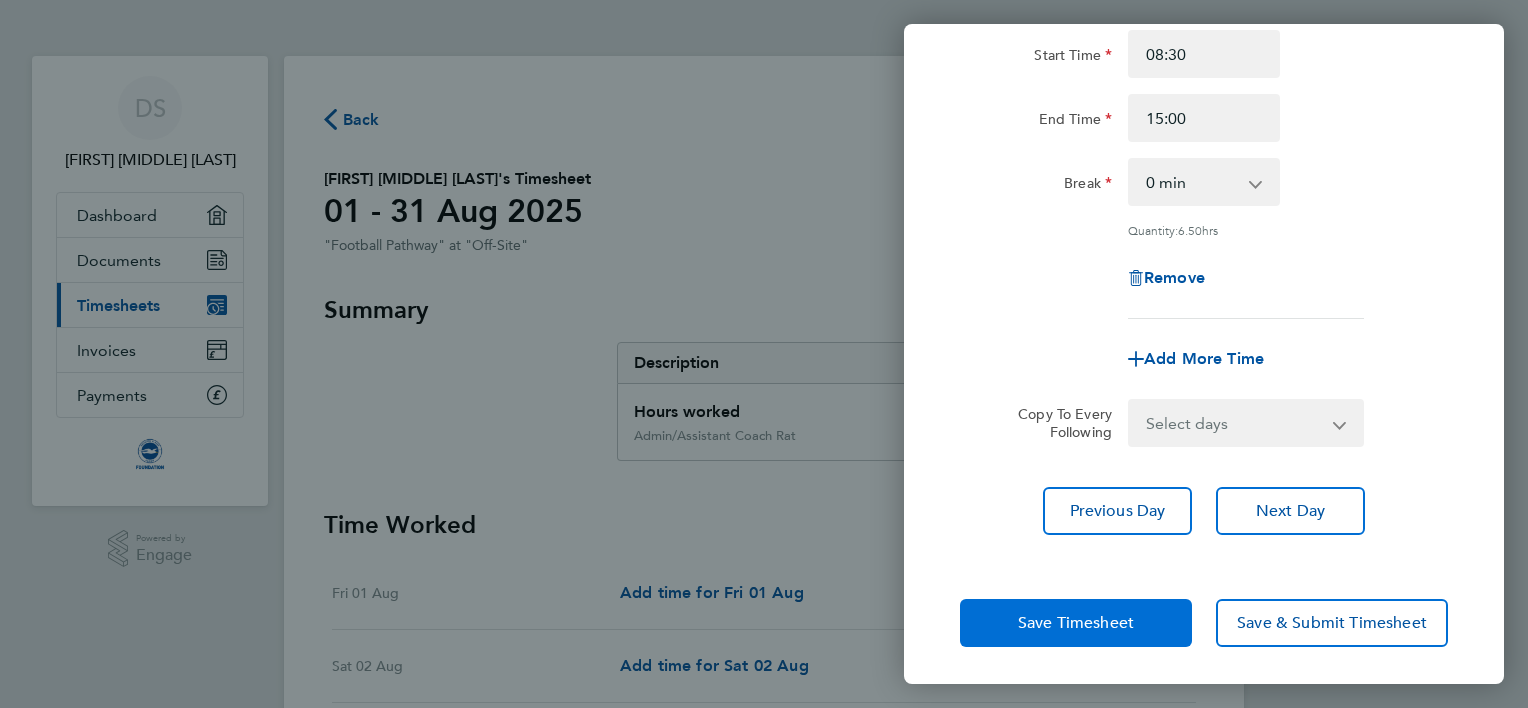 click on "Save Timesheet" 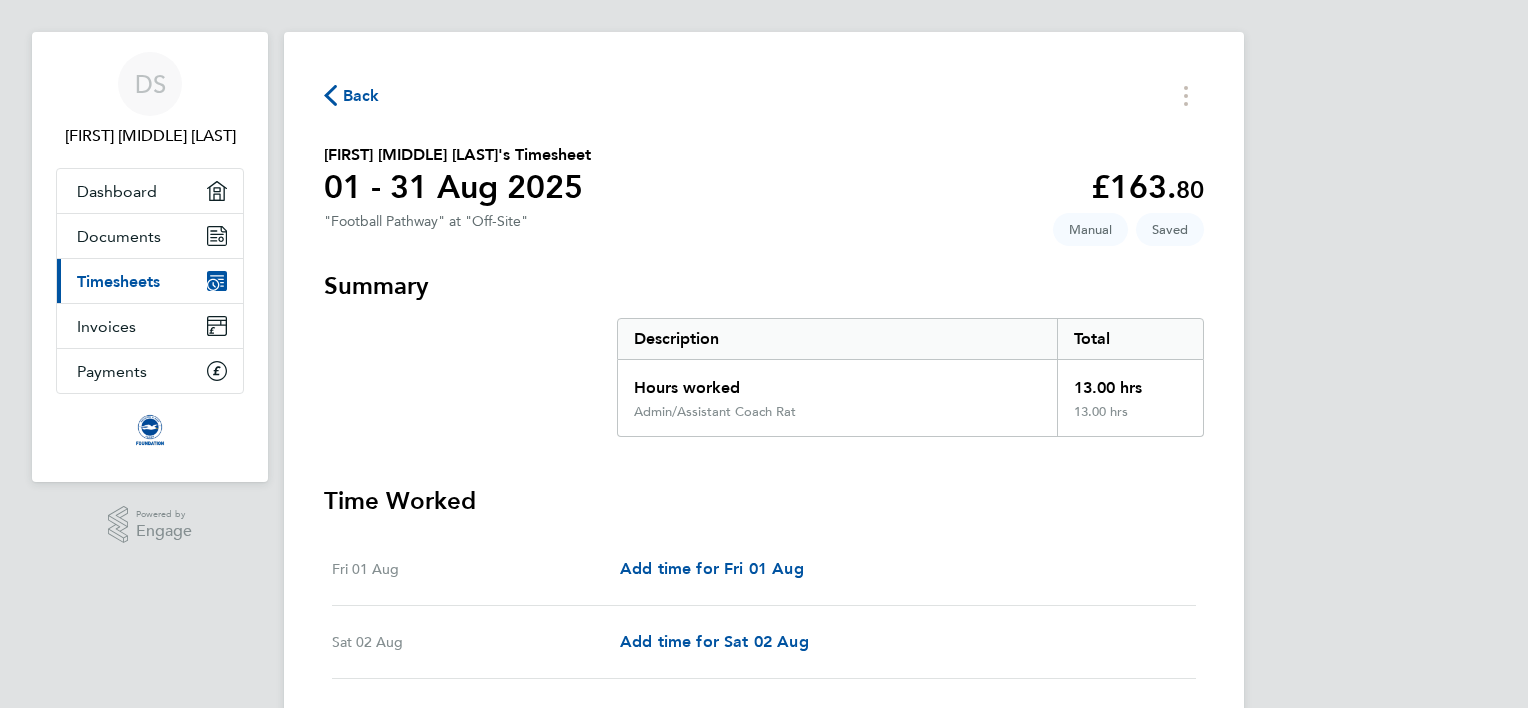 scroll, scrollTop: 0, scrollLeft: 0, axis: both 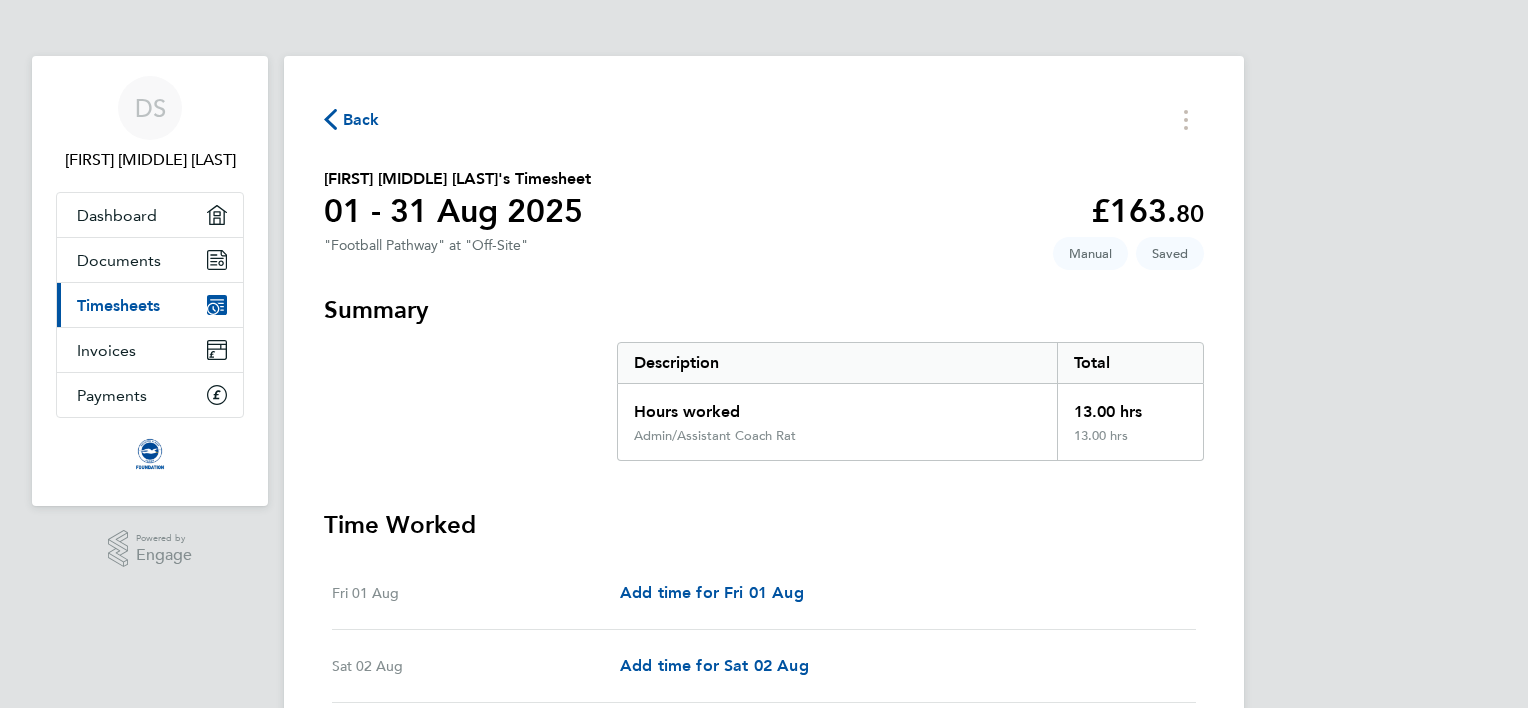click on "Back" 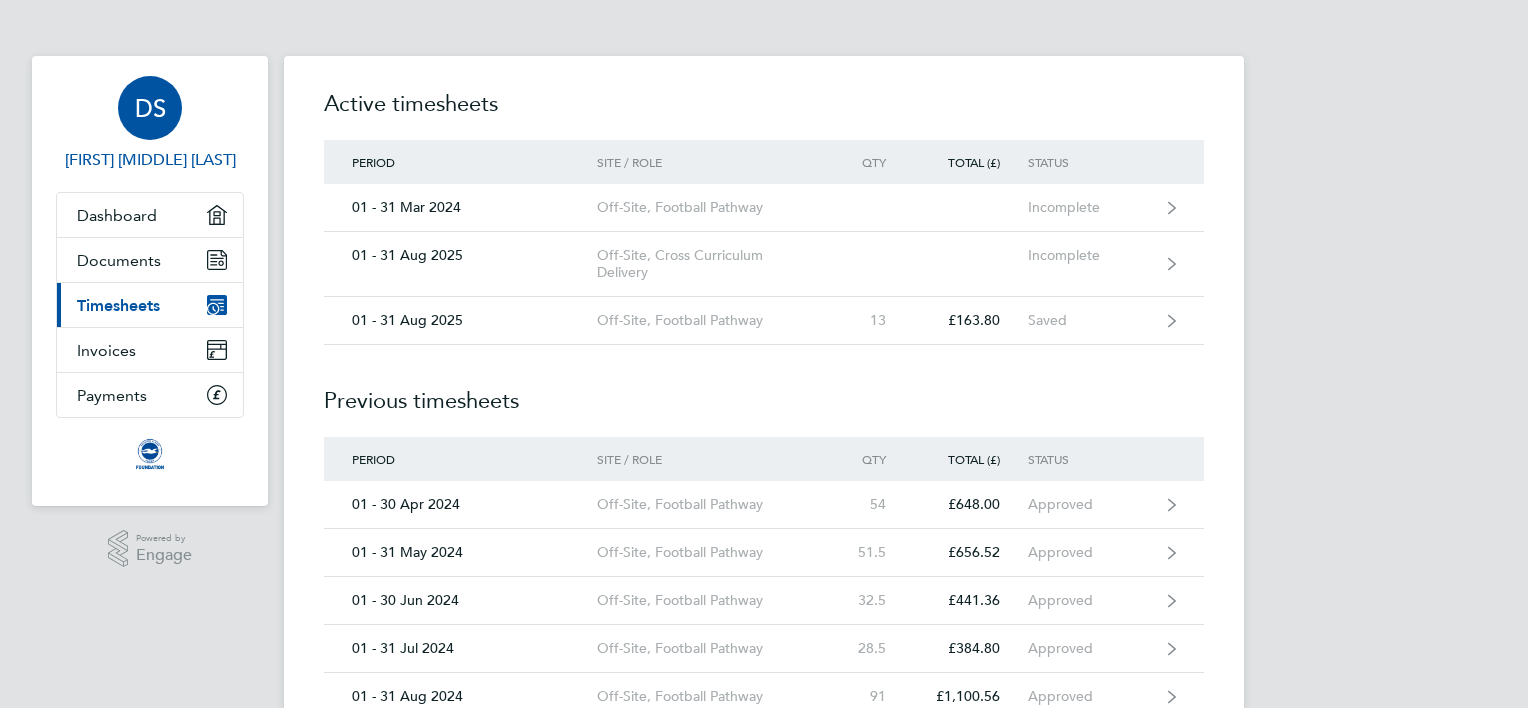 click on "[FIRST] [MIDDLE] [LAST]" at bounding box center (150, 160) 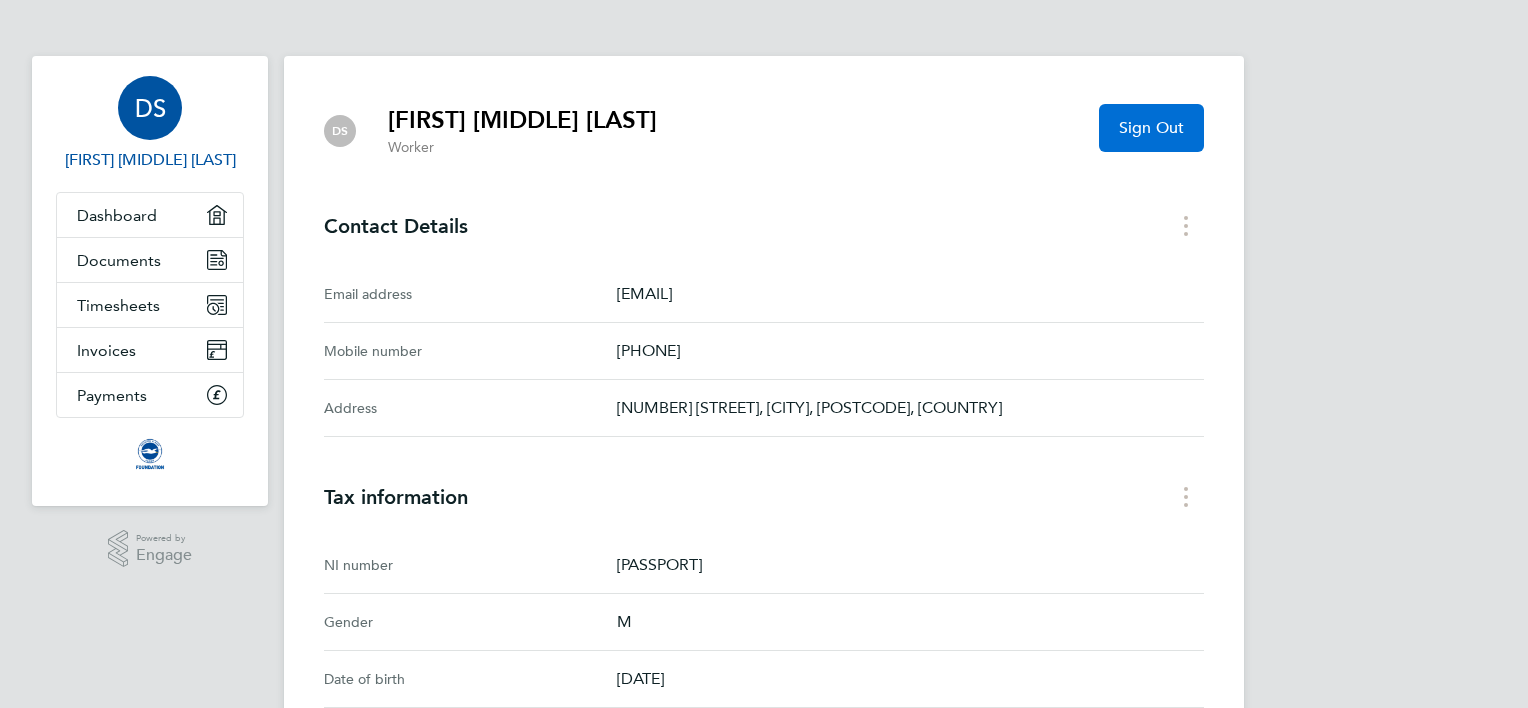 click on "Sign Out" at bounding box center [1151, 128] 